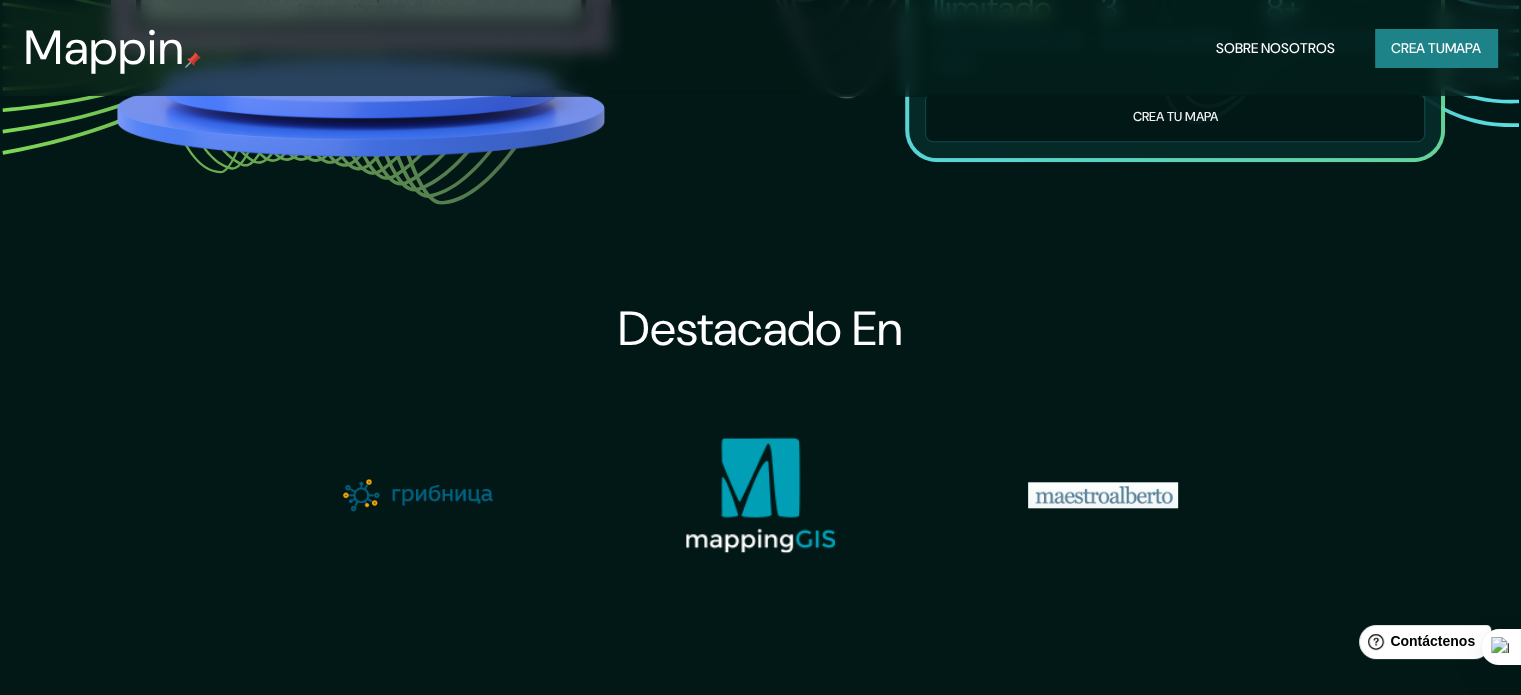 scroll, scrollTop: 1700, scrollLeft: 0, axis: vertical 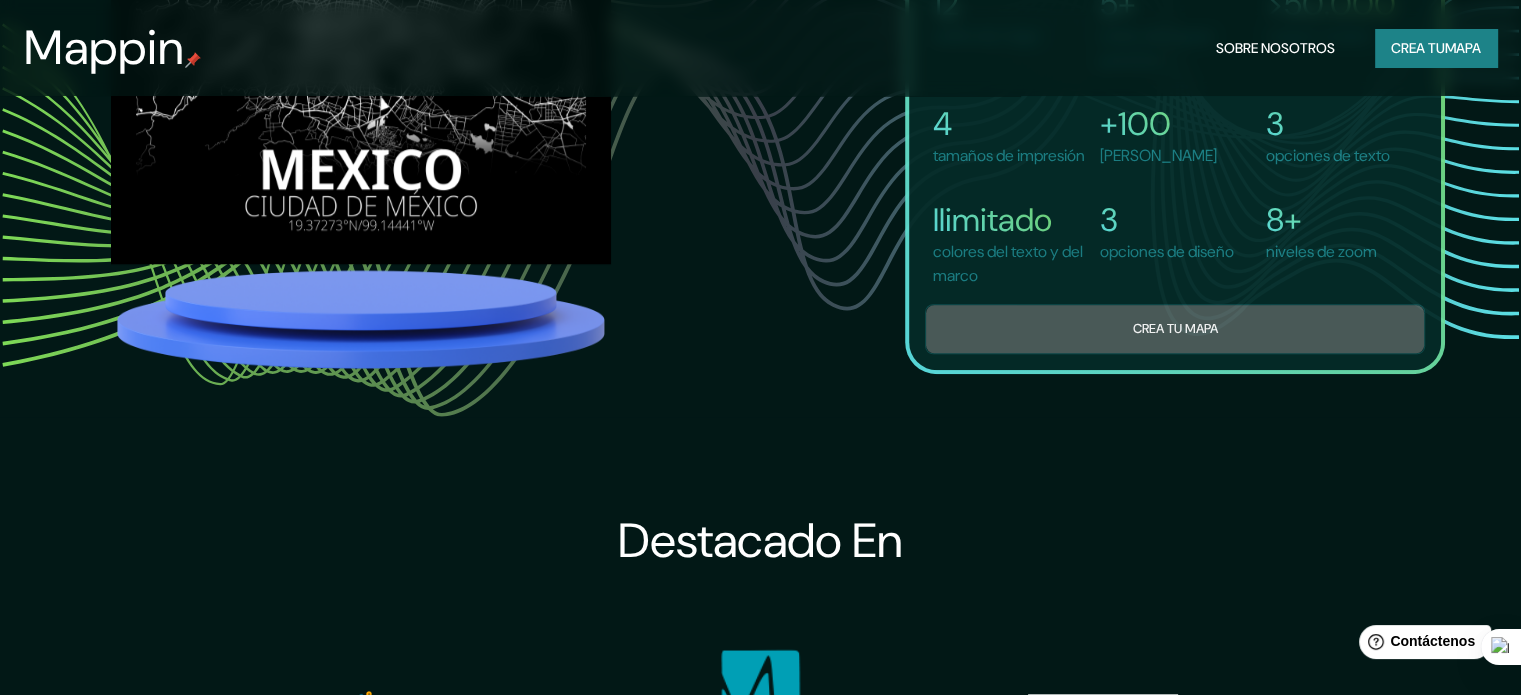 click on "Crea tu mapa" at bounding box center (1175, 328) 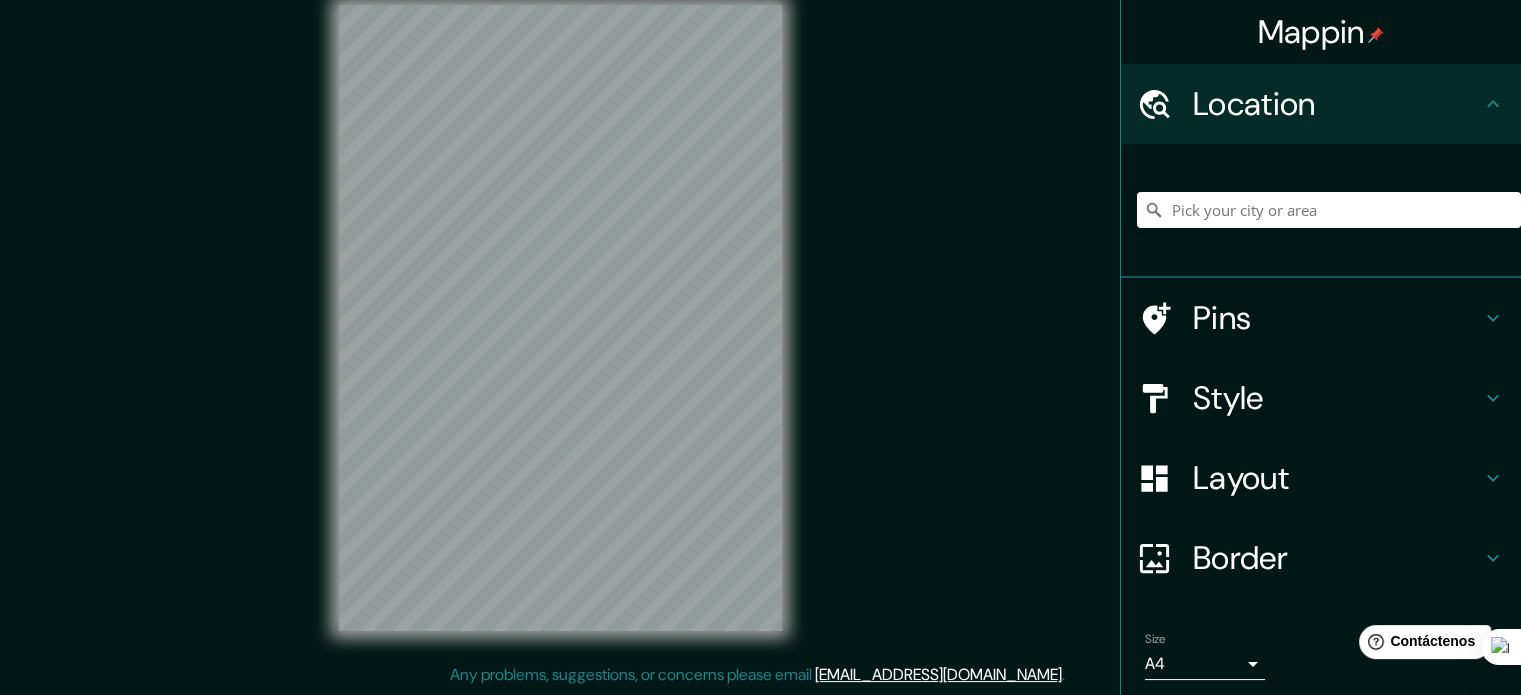 scroll, scrollTop: 0, scrollLeft: 0, axis: both 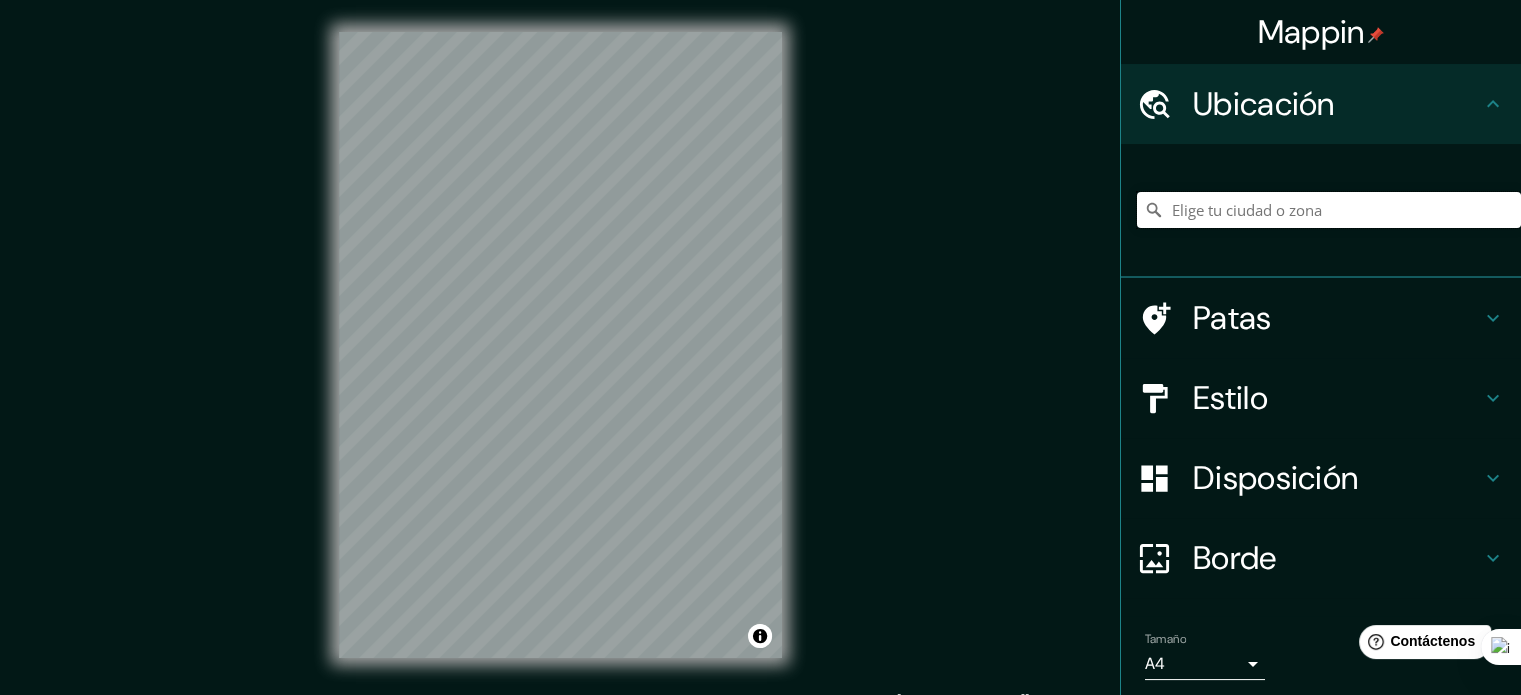click at bounding box center [1329, 210] 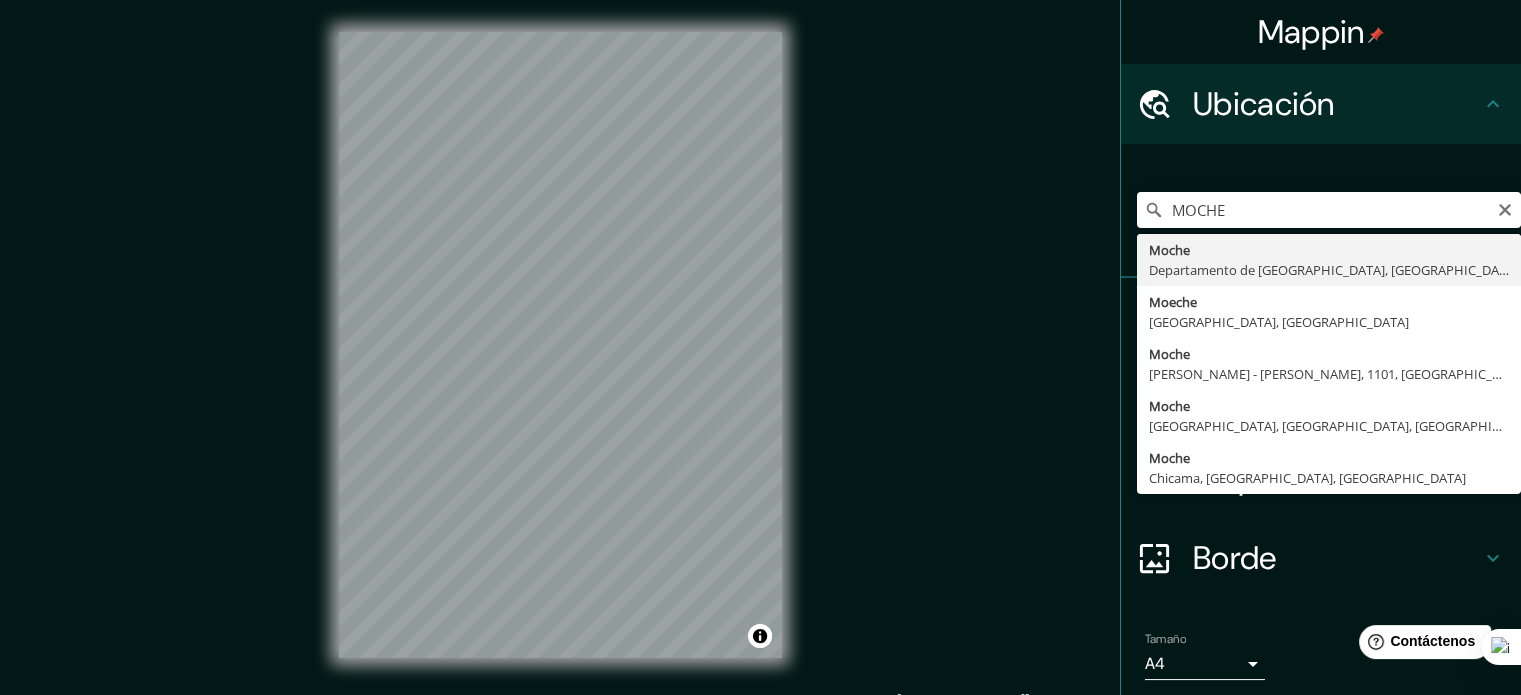 type on "Moche, Departamento de [GEOGRAPHIC_DATA], [GEOGRAPHIC_DATA]" 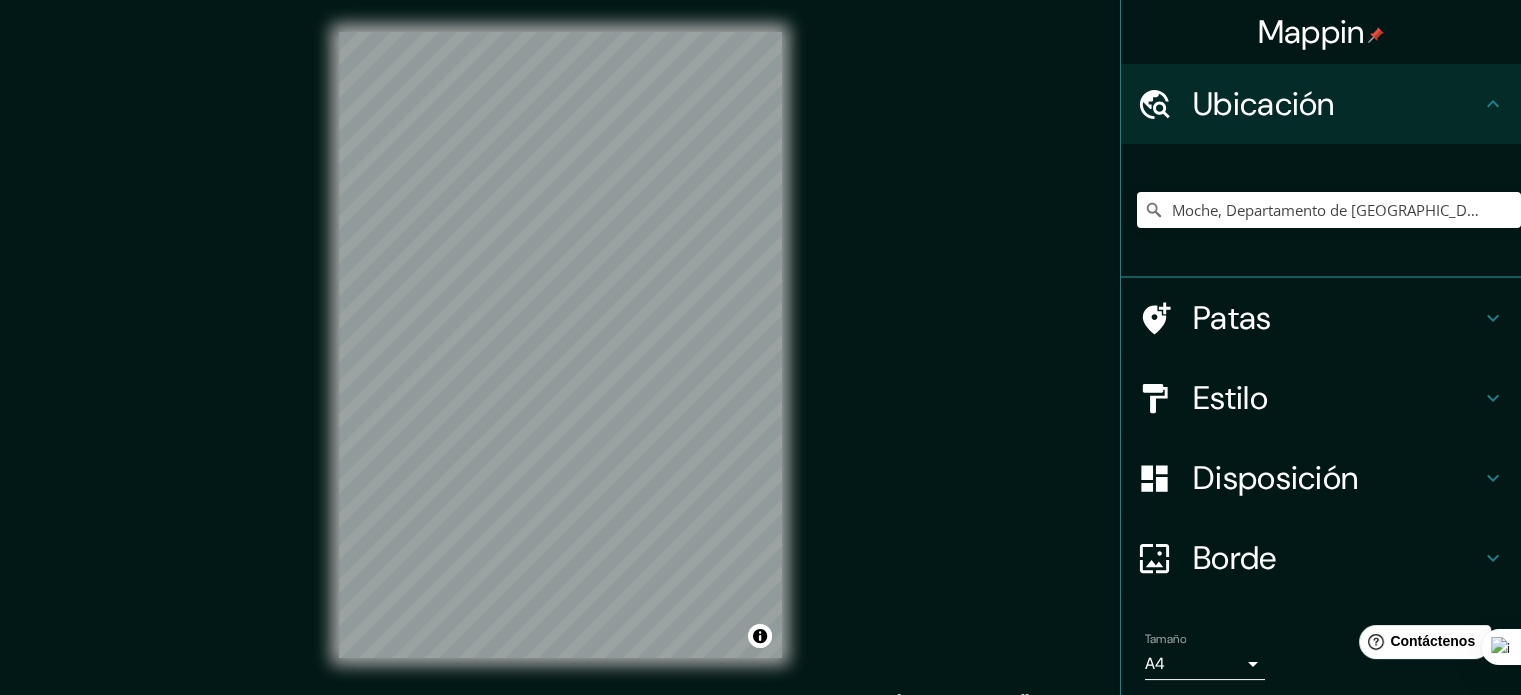 click on "Estilo" at bounding box center (1230, 398) 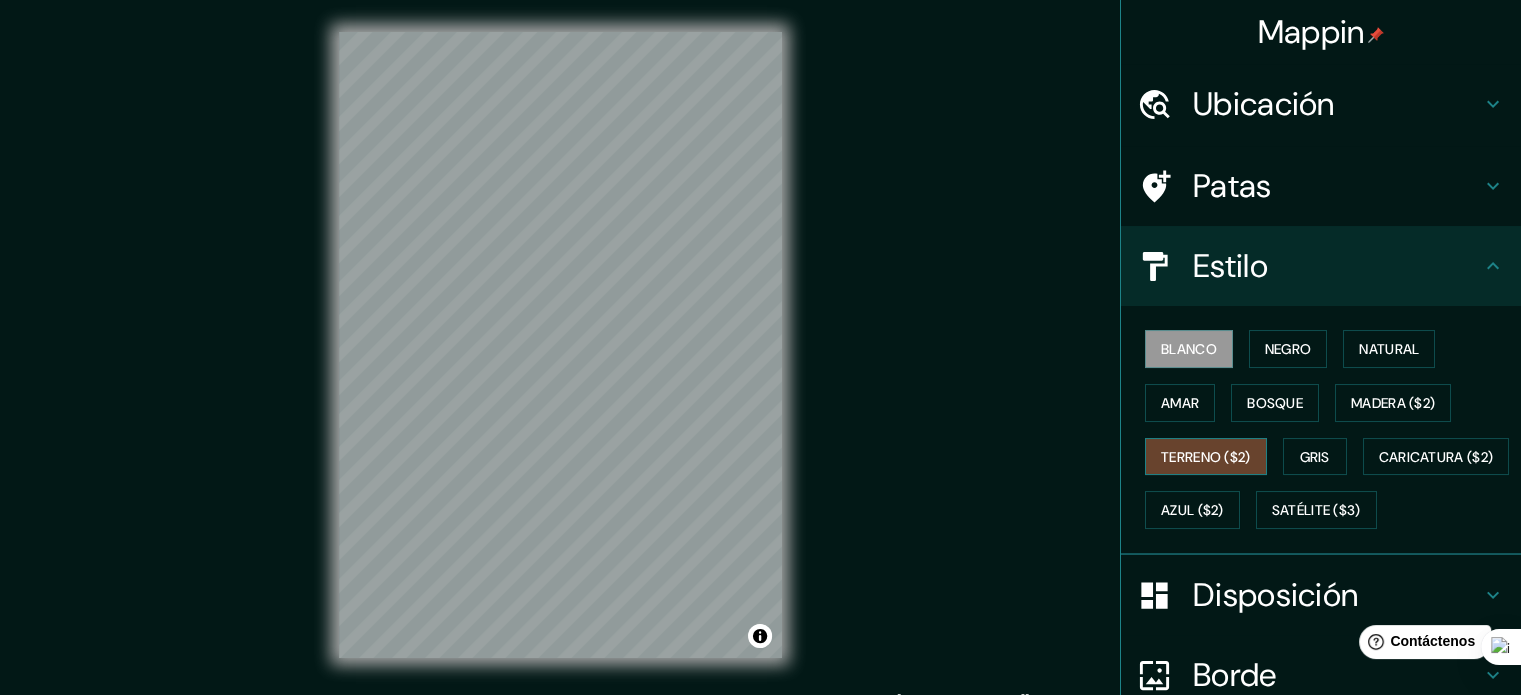 click on "Terreno ($2)" at bounding box center [1206, 457] 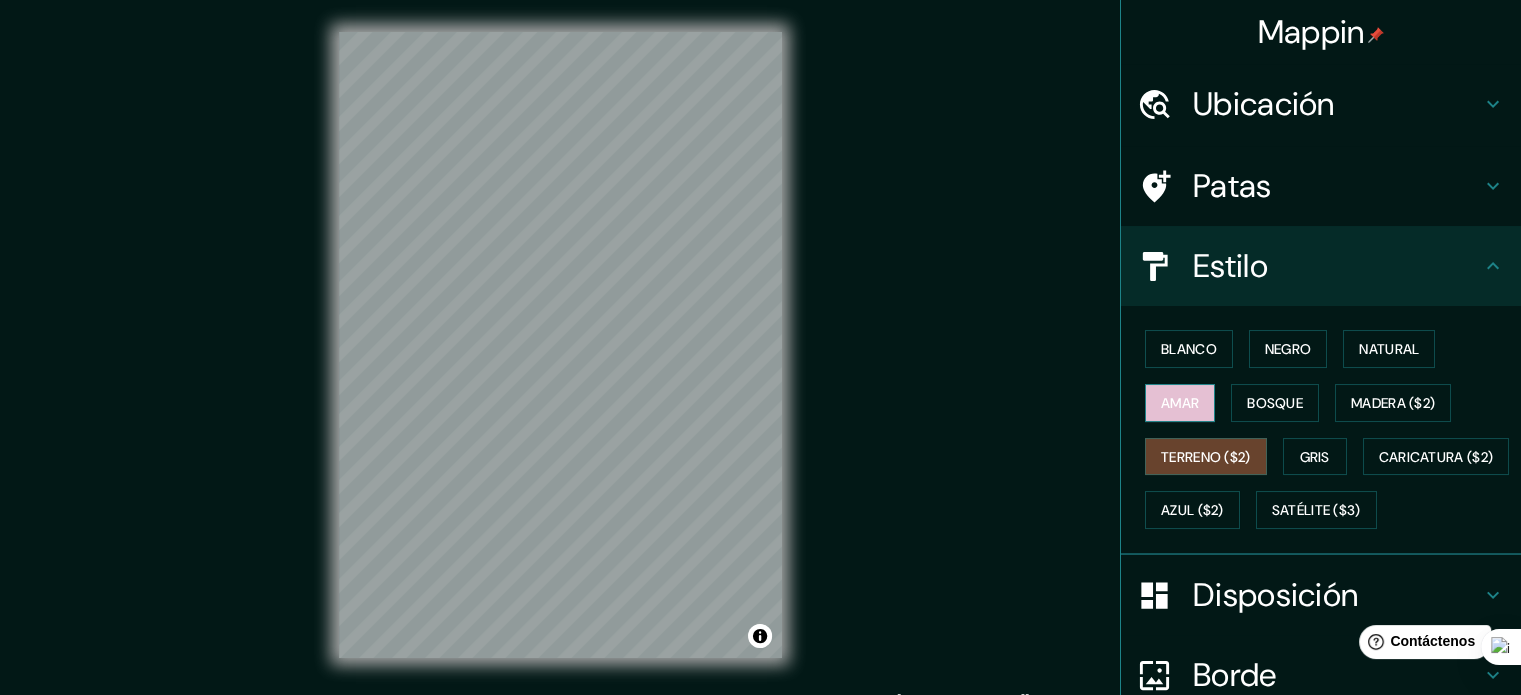click on "Amar" at bounding box center [1180, 403] 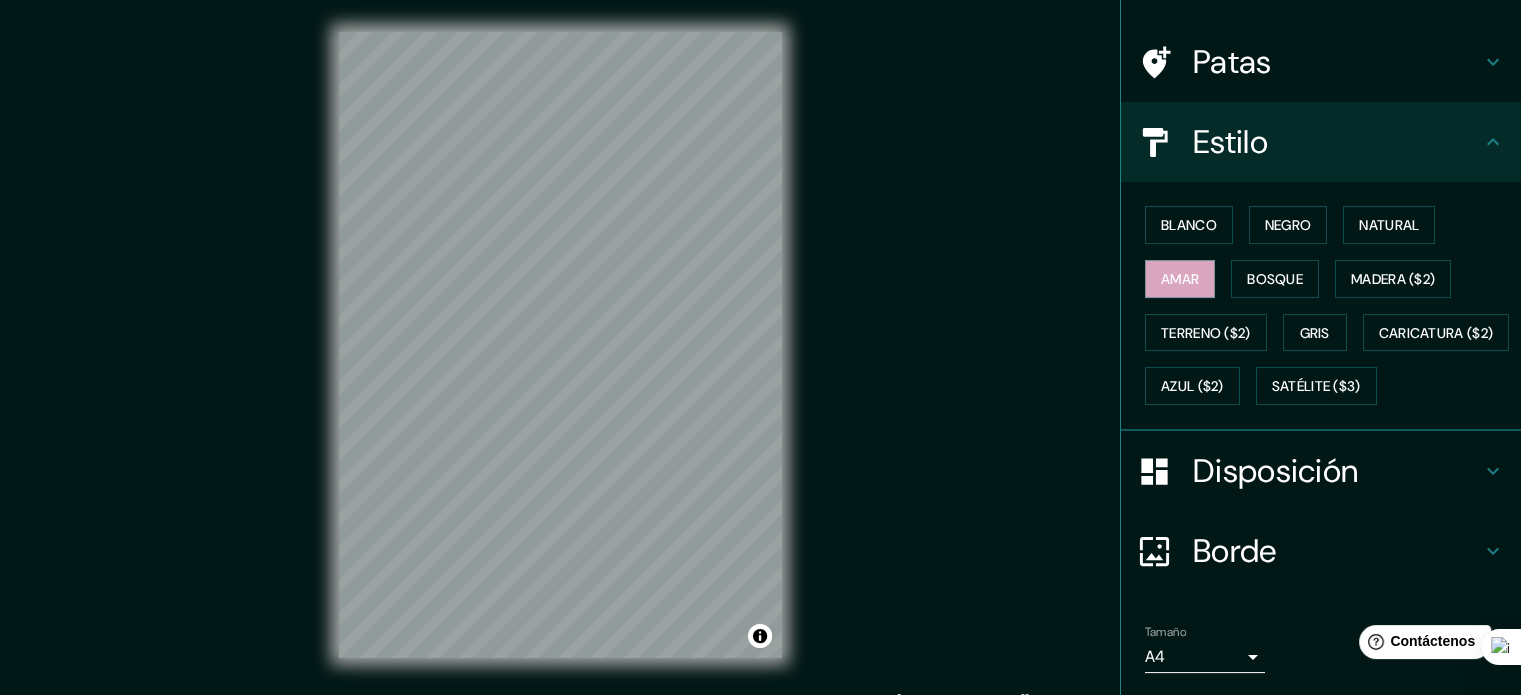 scroll, scrollTop: 236, scrollLeft: 0, axis: vertical 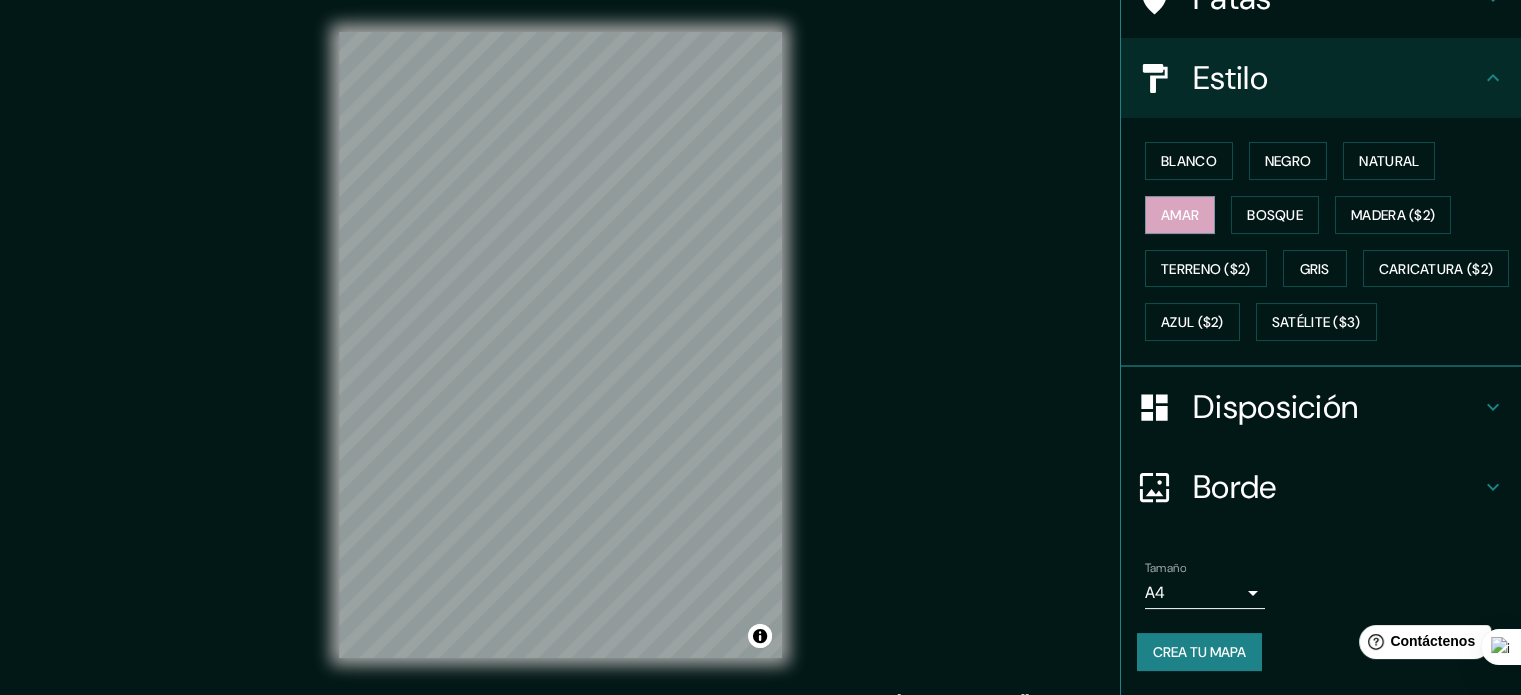 click on "Disposición" at bounding box center [1275, 407] 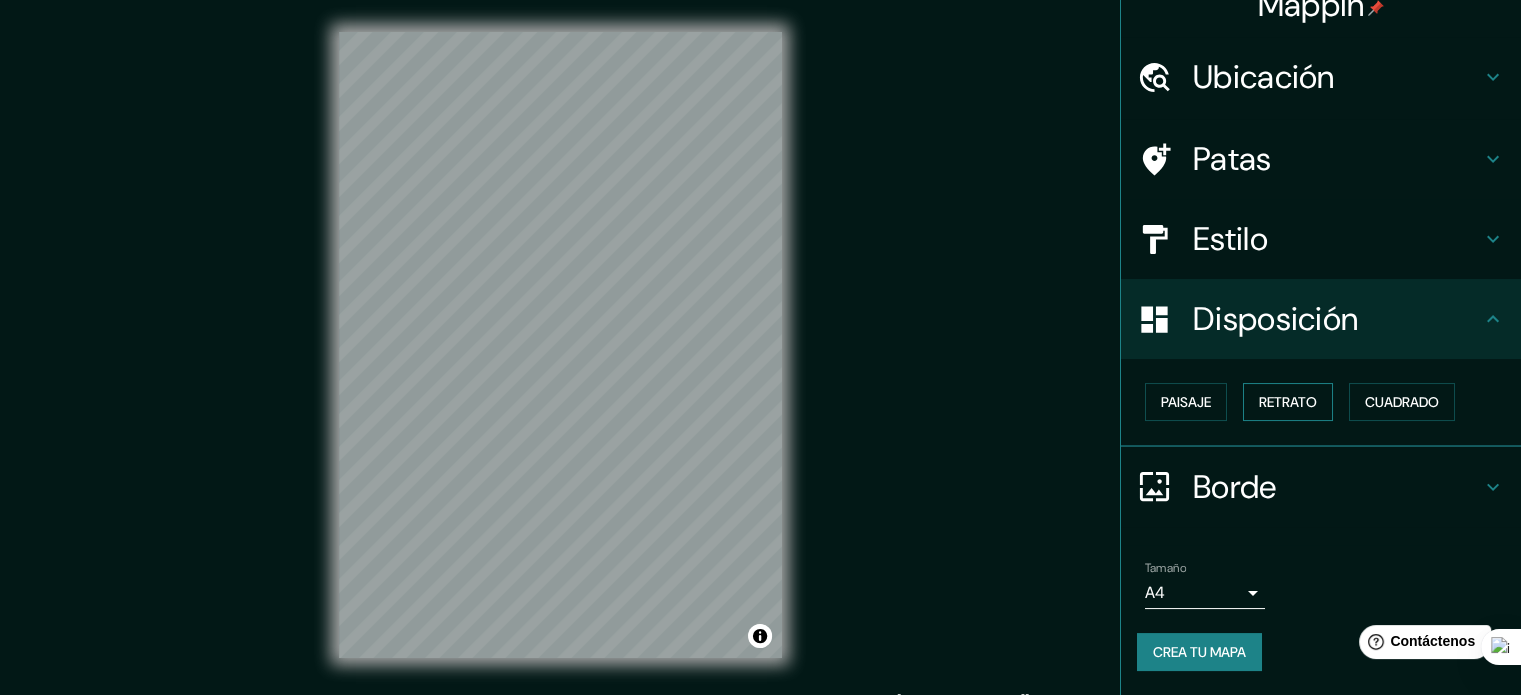scroll, scrollTop: 24, scrollLeft: 0, axis: vertical 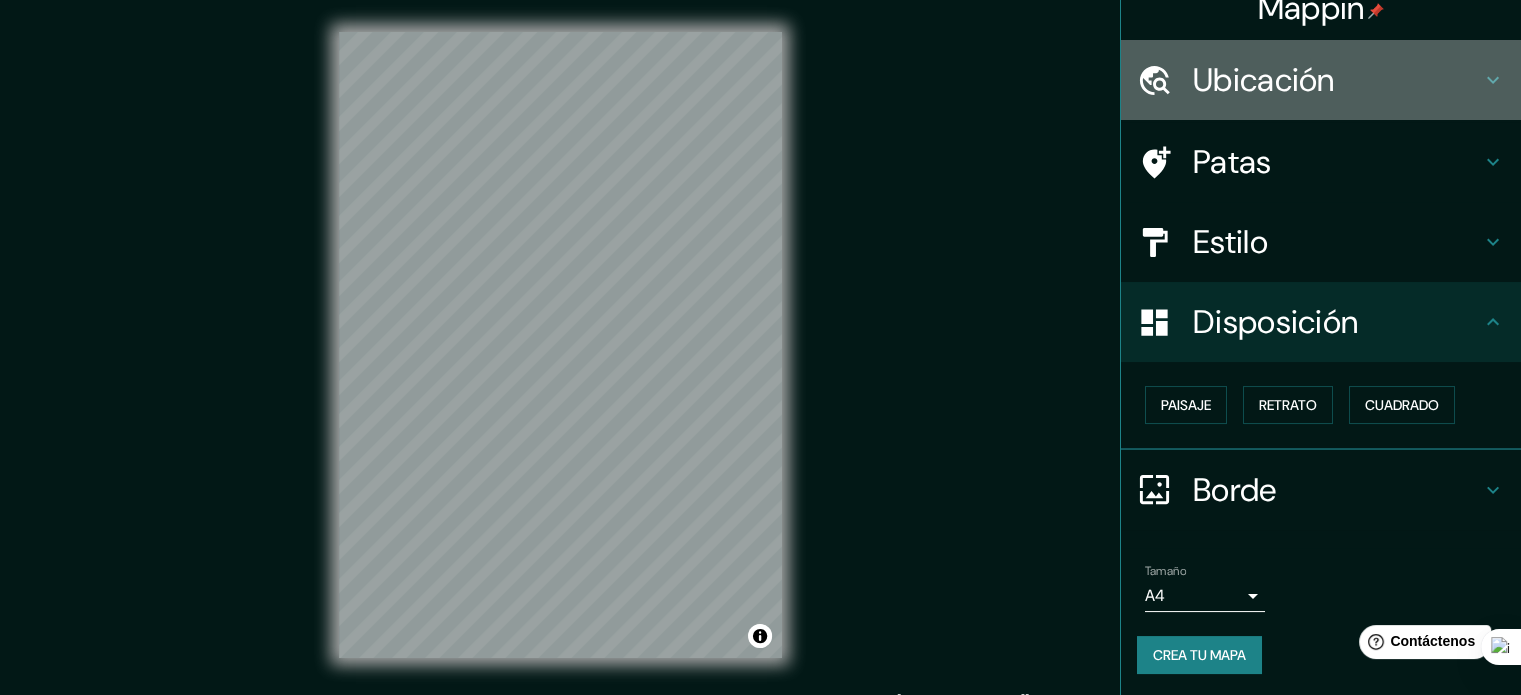 click on "Ubicación" at bounding box center (1321, 80) 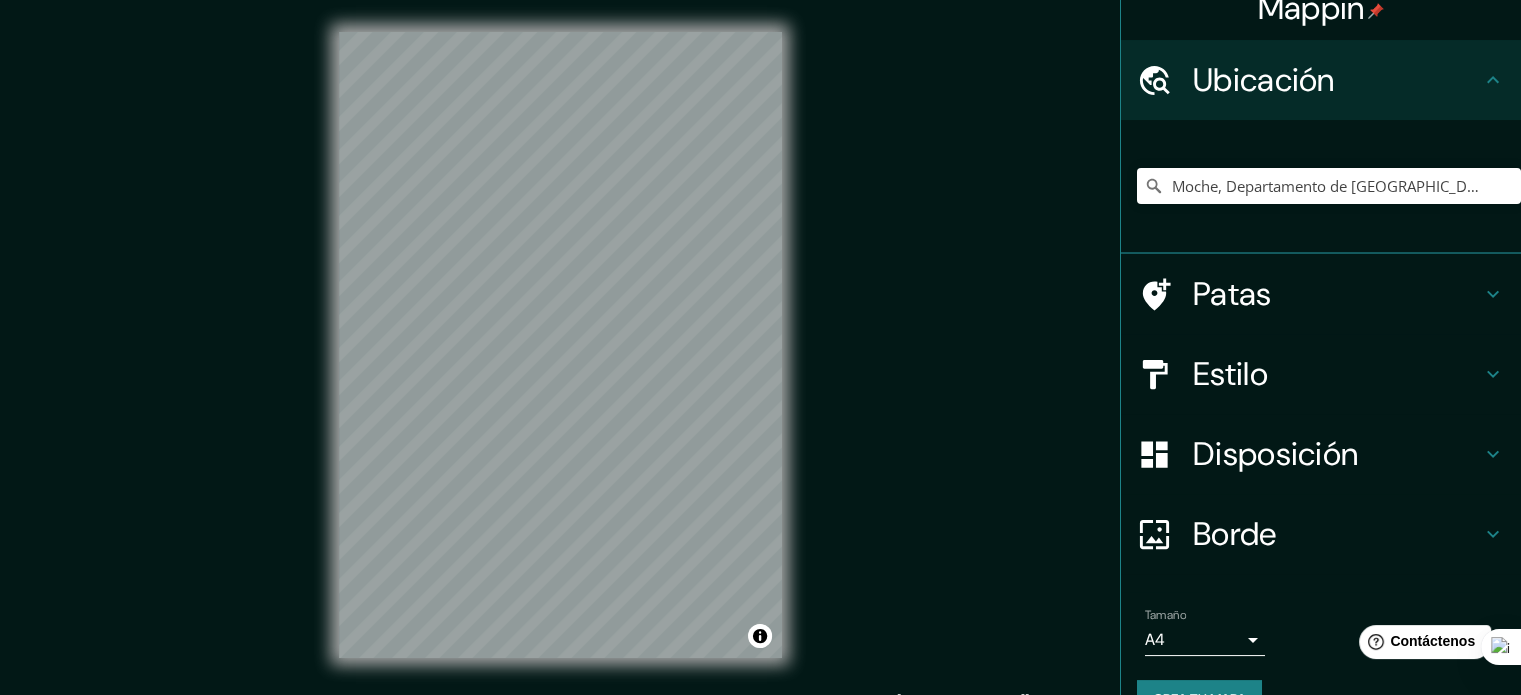 click on "Patas" at bounding box center (1232, 294) 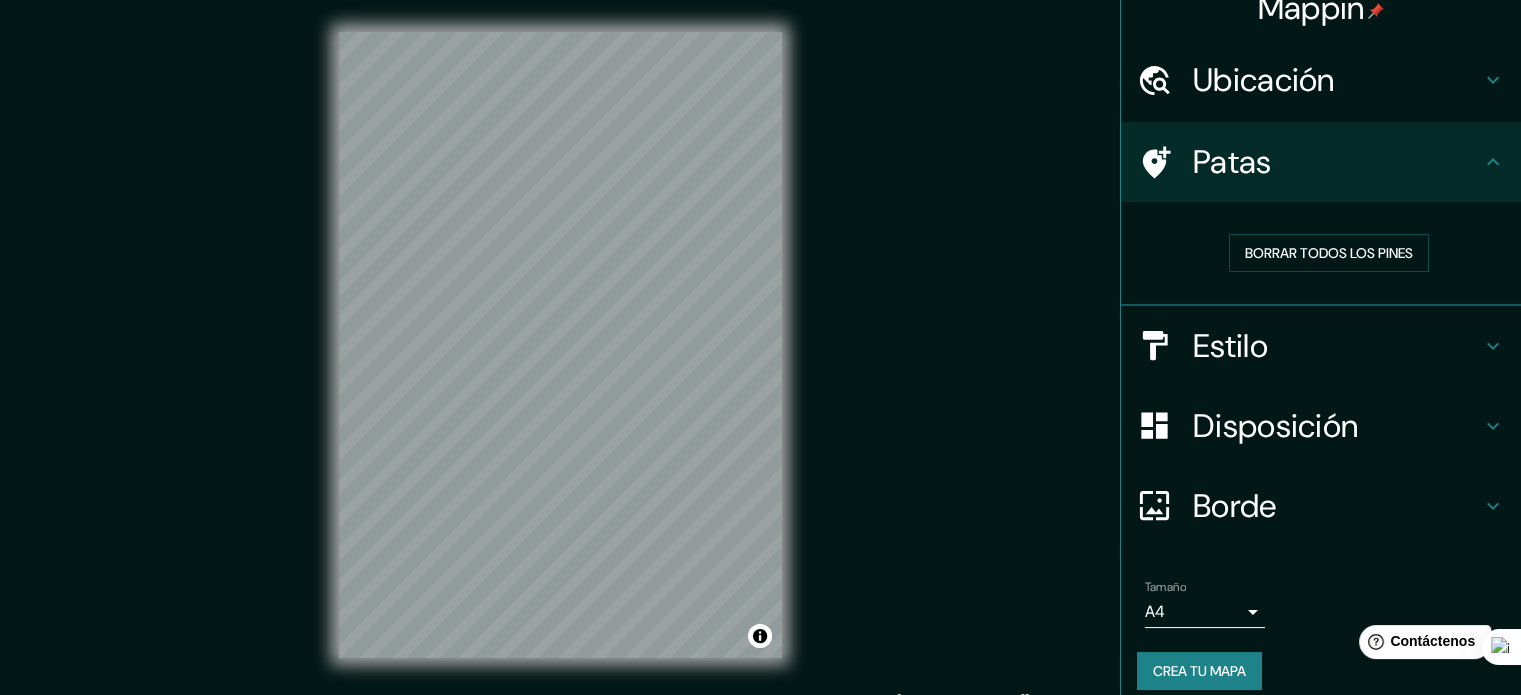 click on "Estilo" at bounding box center [1230, 346] 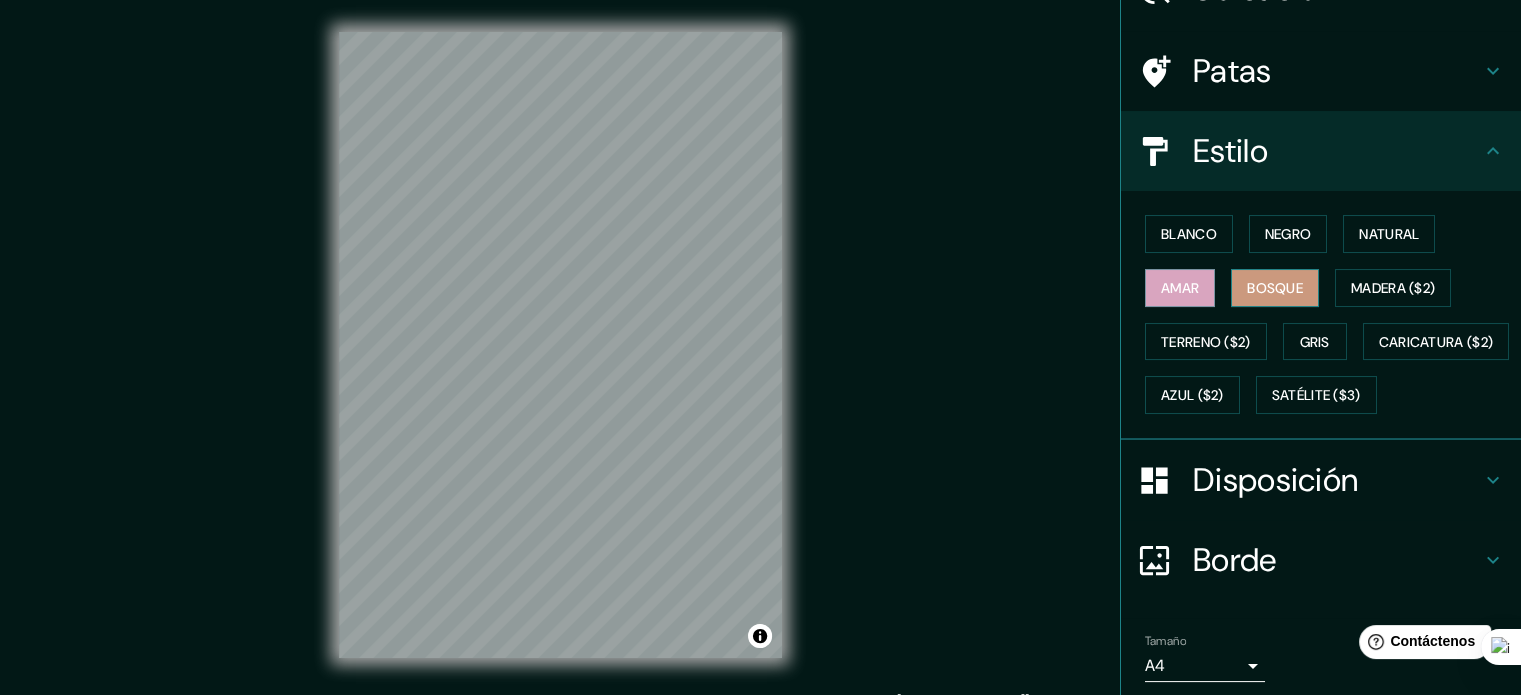 scroll, scrollTop: 124, scrollLeft: 0, axis: vertical 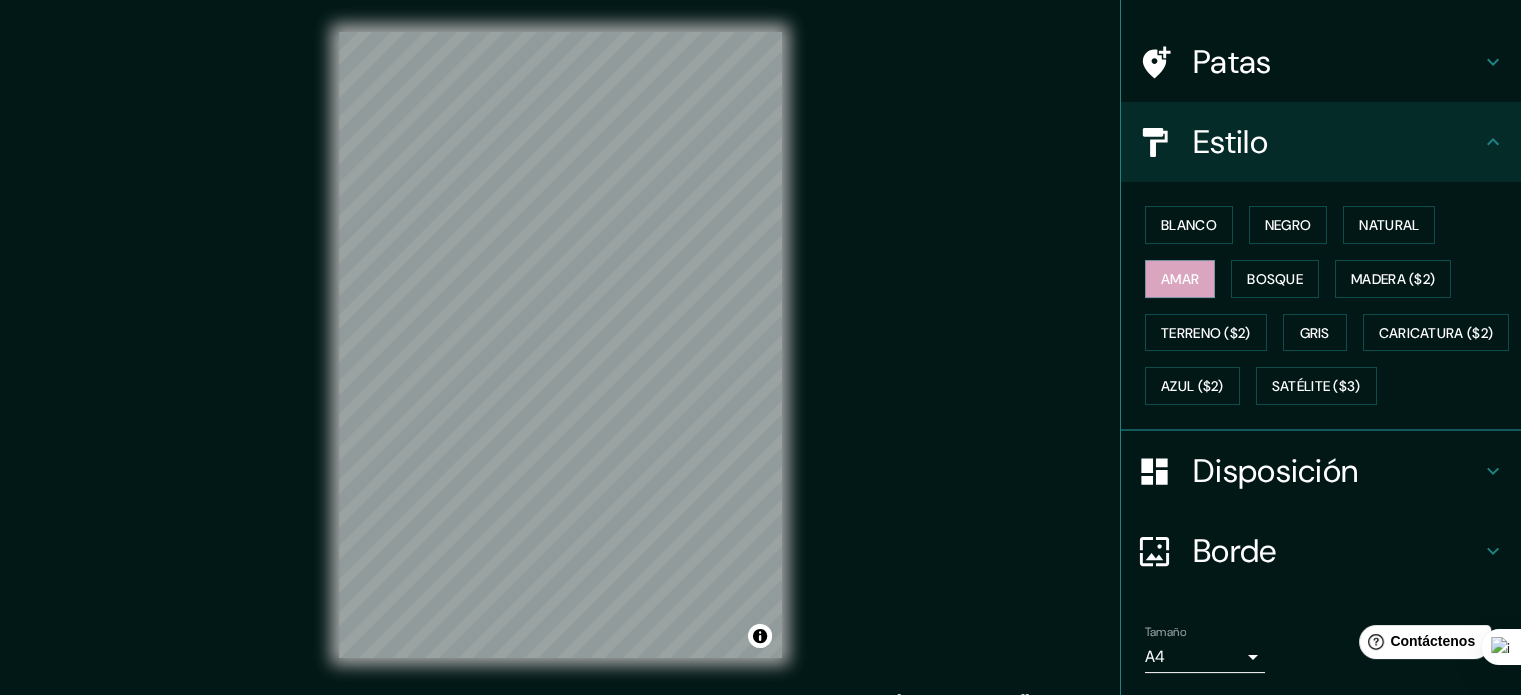 click on "Blanco Negro Natural Amar Bosque Madera ($2) Terreno ($2) Gris Caricatura ($2) Azul ($2) Satélite ($3)" at bounding box center (1329, 305) 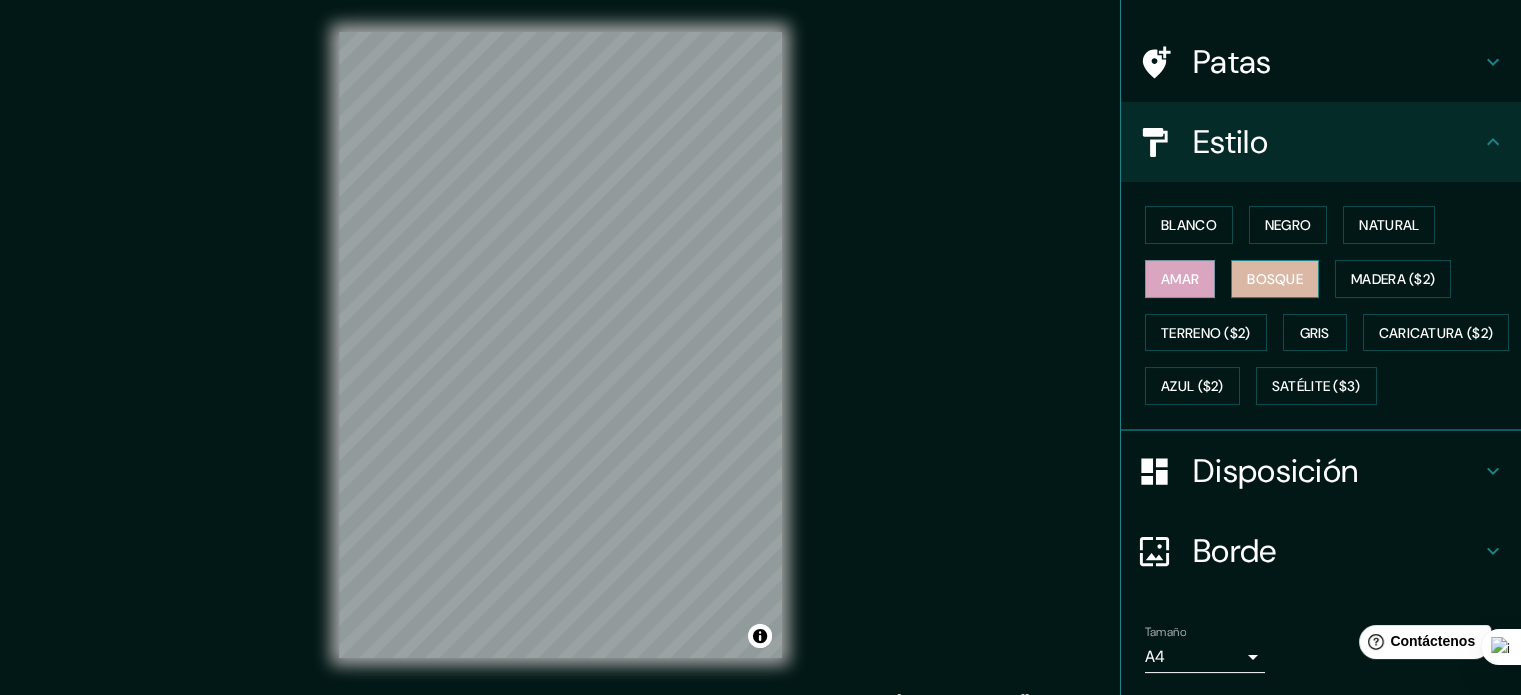click on "Bosque" at bounding box center (1275, 279) 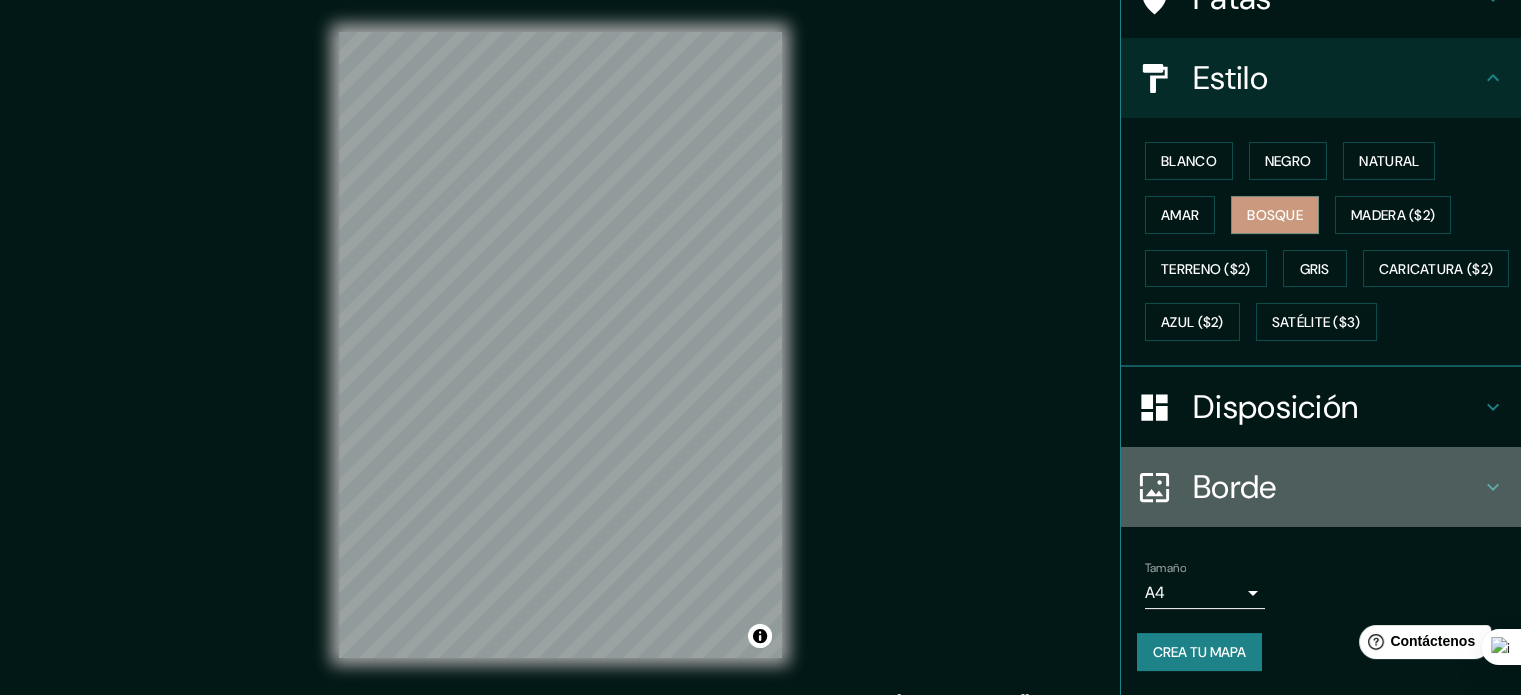 click on "Borde" at bounding box center (1235, 487) 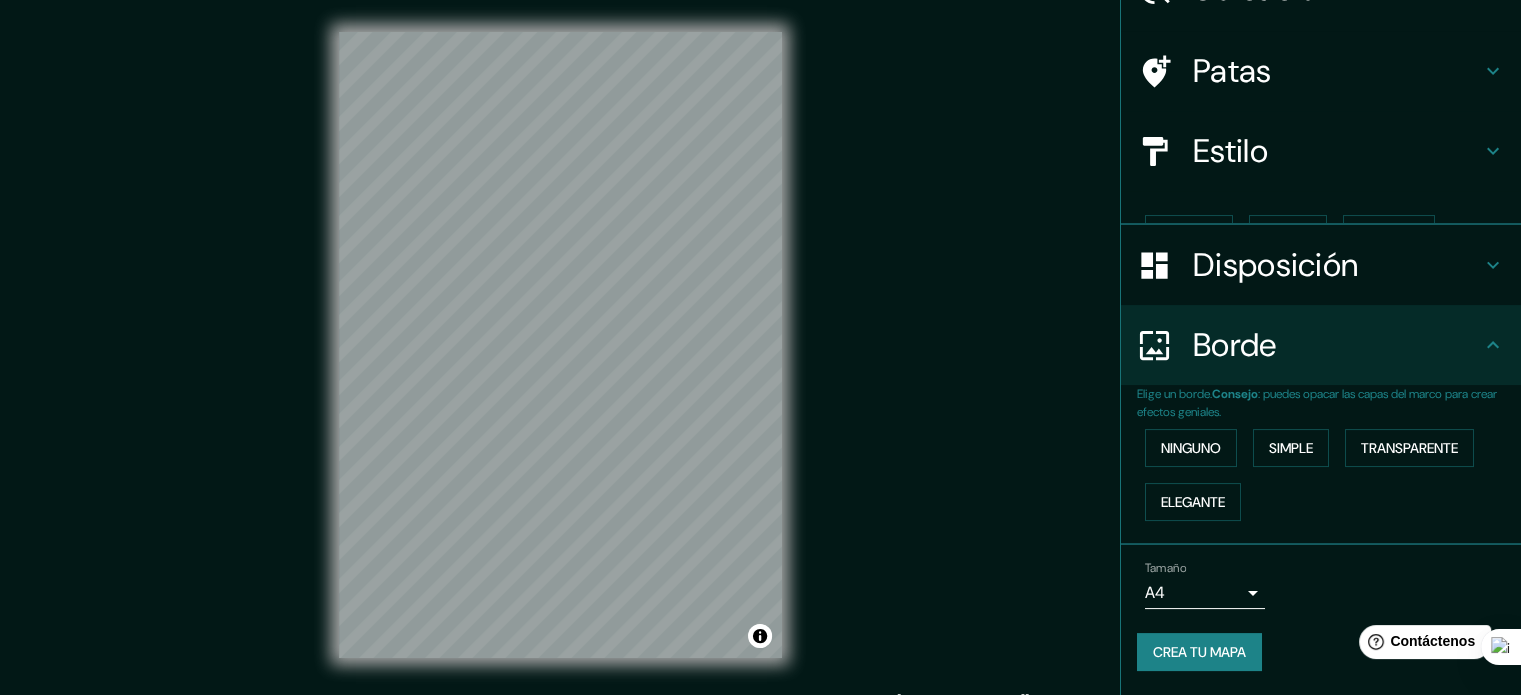 scroll, scrollTop: 80, scrollLeft: 0, axis: vertical 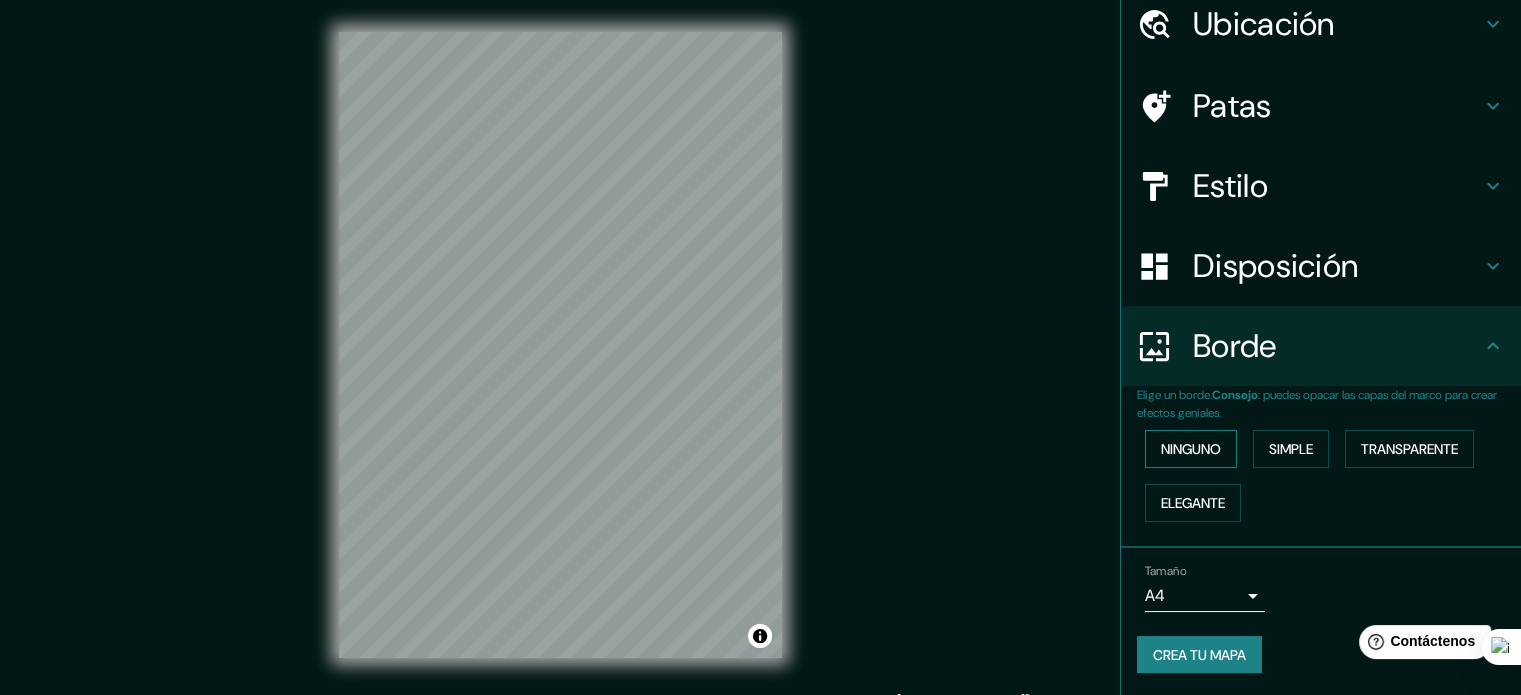 click on "Ninguno" at bounding box center [1191, 449] 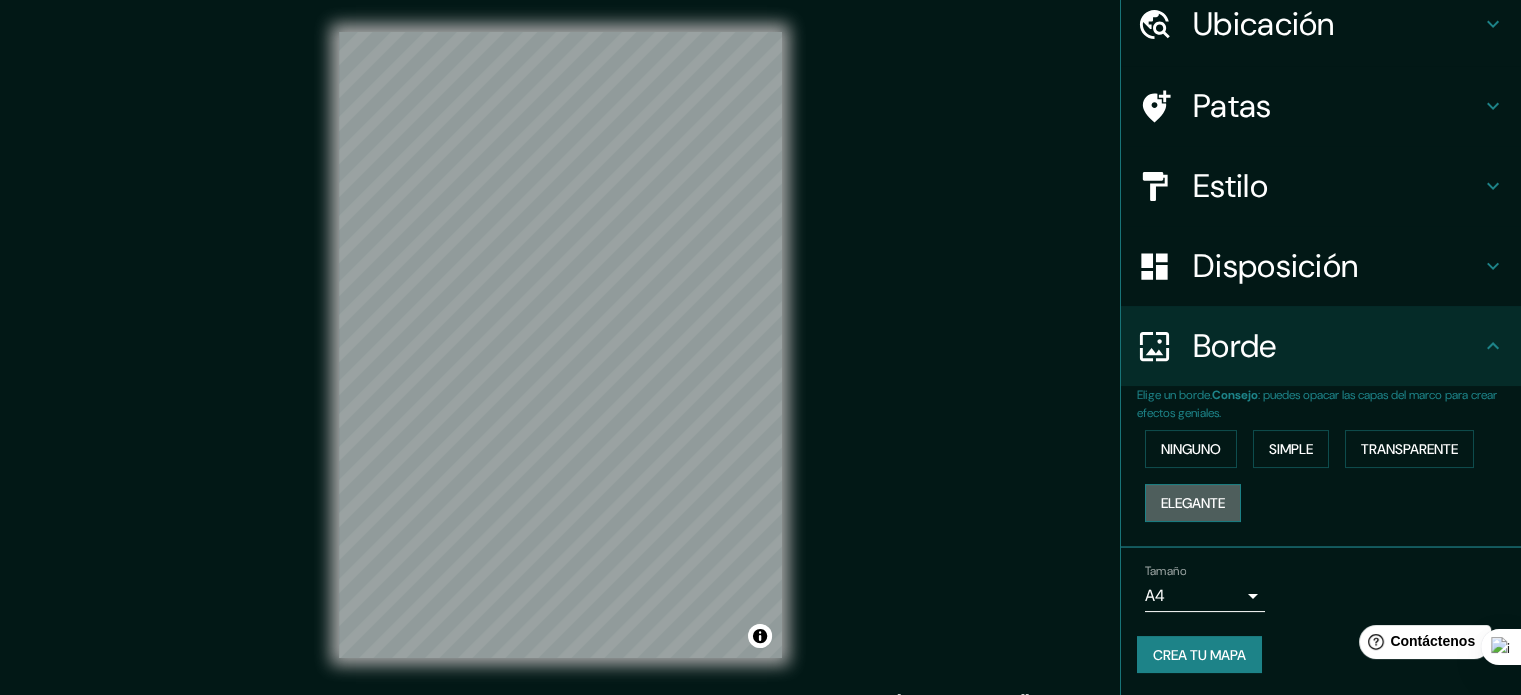 click on "Elegante" at bounding box center (1193, 503) 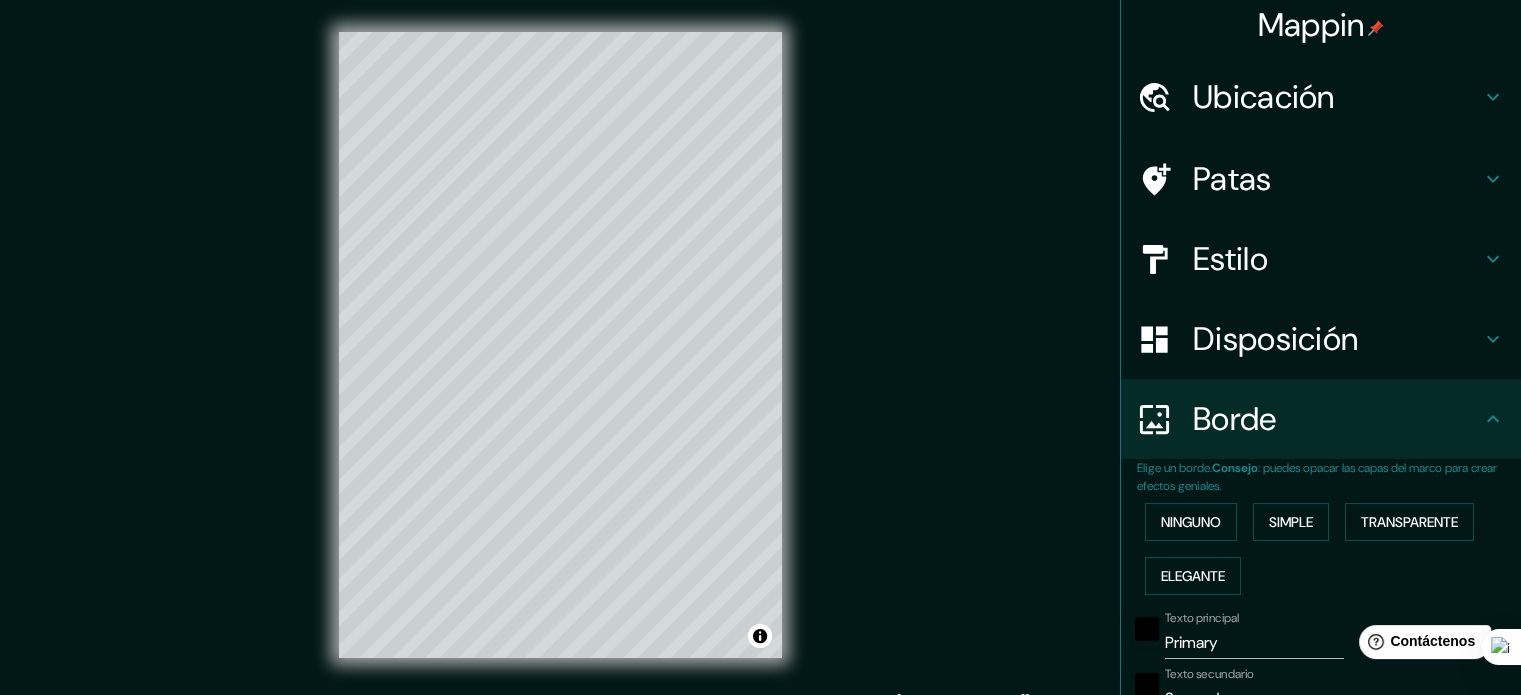 scroll, scrollTop: 0, scrollLeft: 0, axis: both 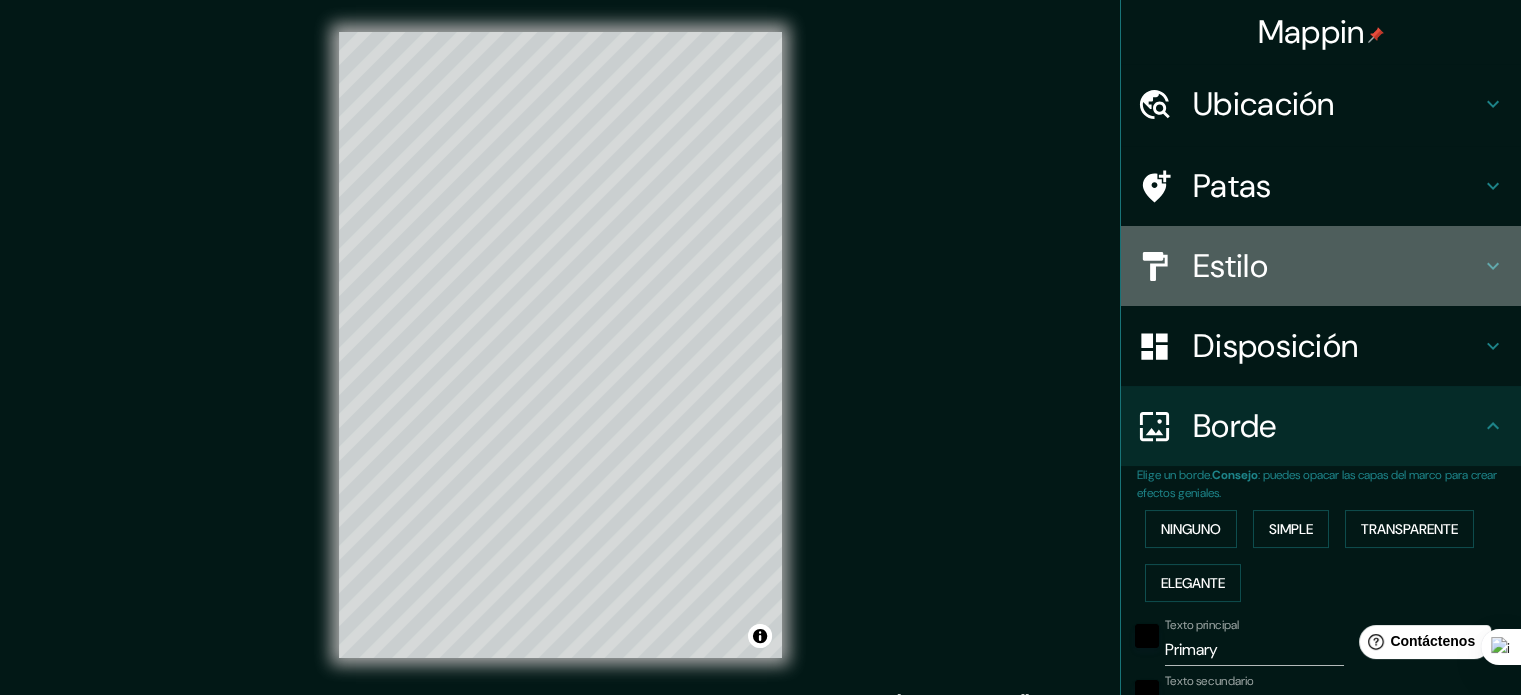 click on "Estilo" at bounding box center (1230, 266) 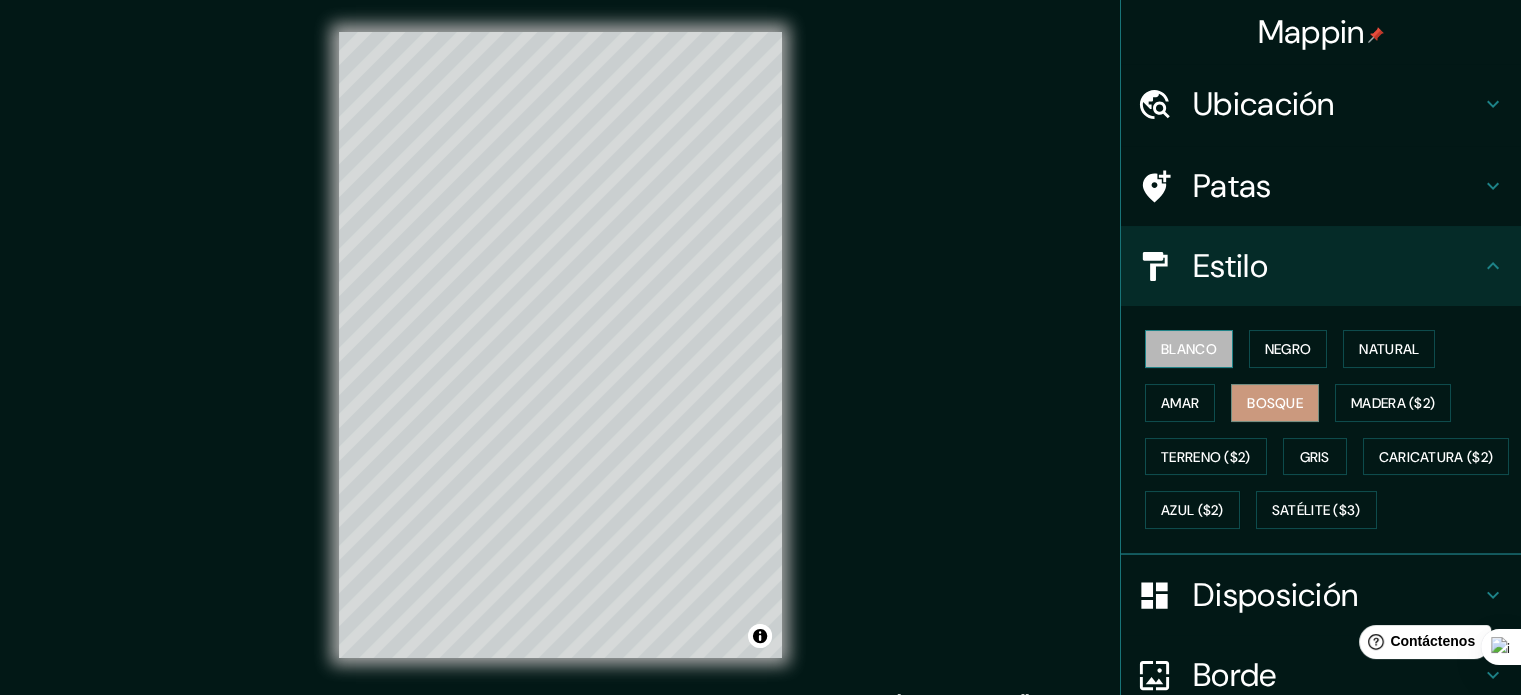 click on "Blanco" at bounding box center [1189, 349] 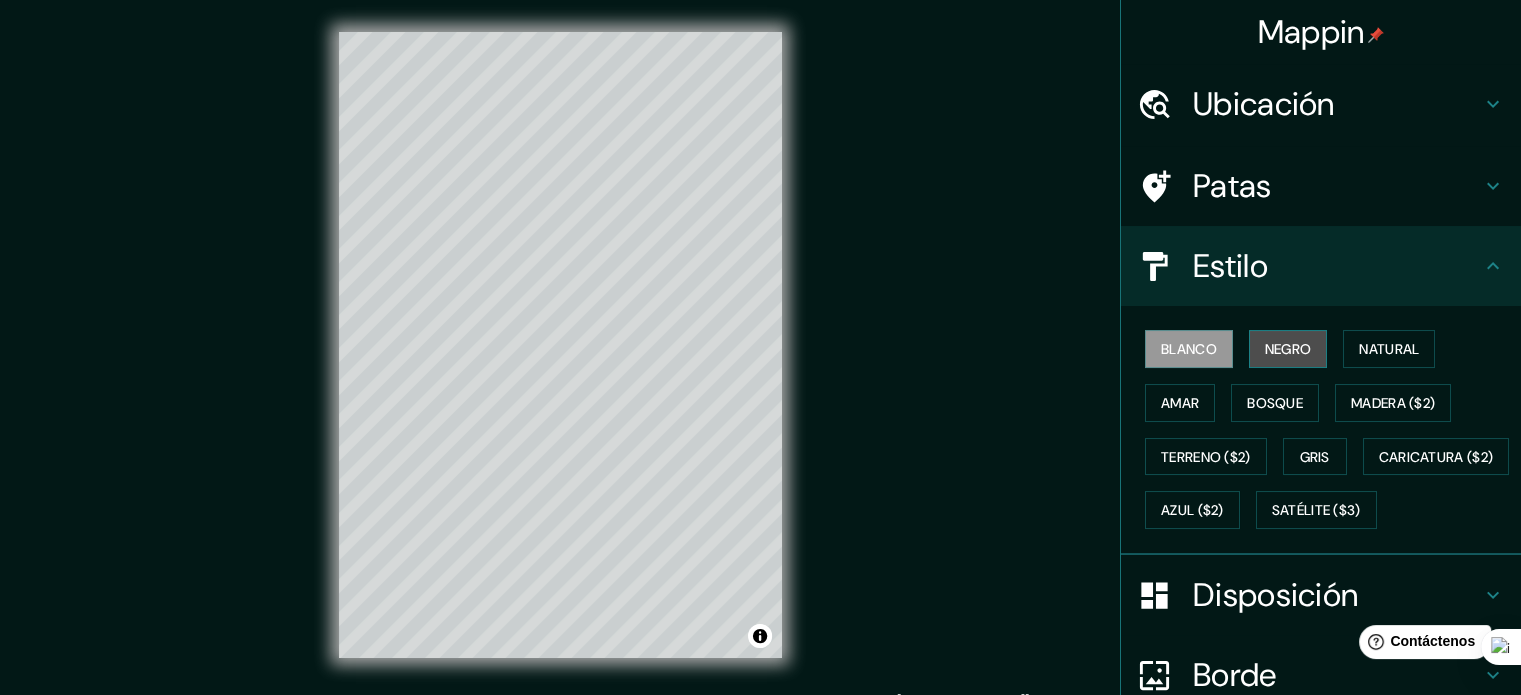 click on "Negro" at bounding box center (1288, 349) 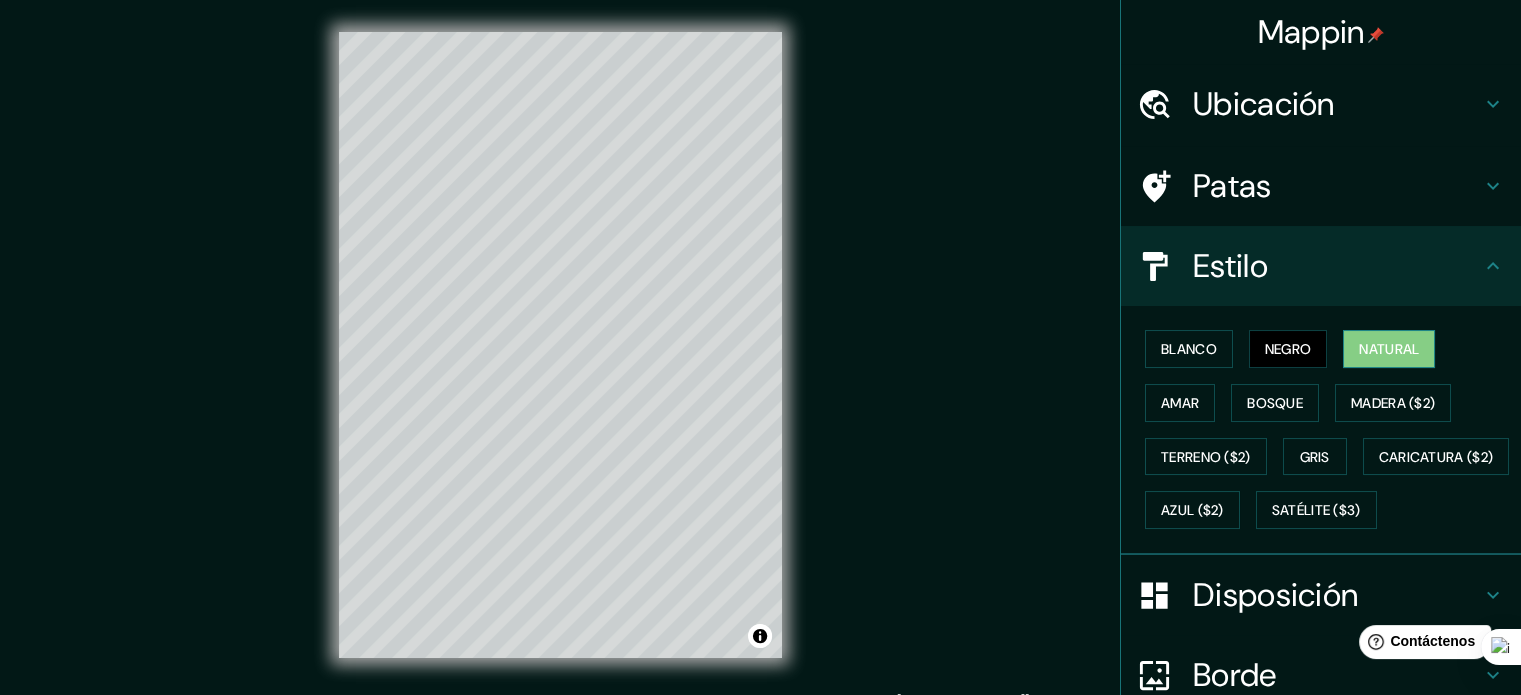 click on "Natural" at bounding box center (1389, 349) 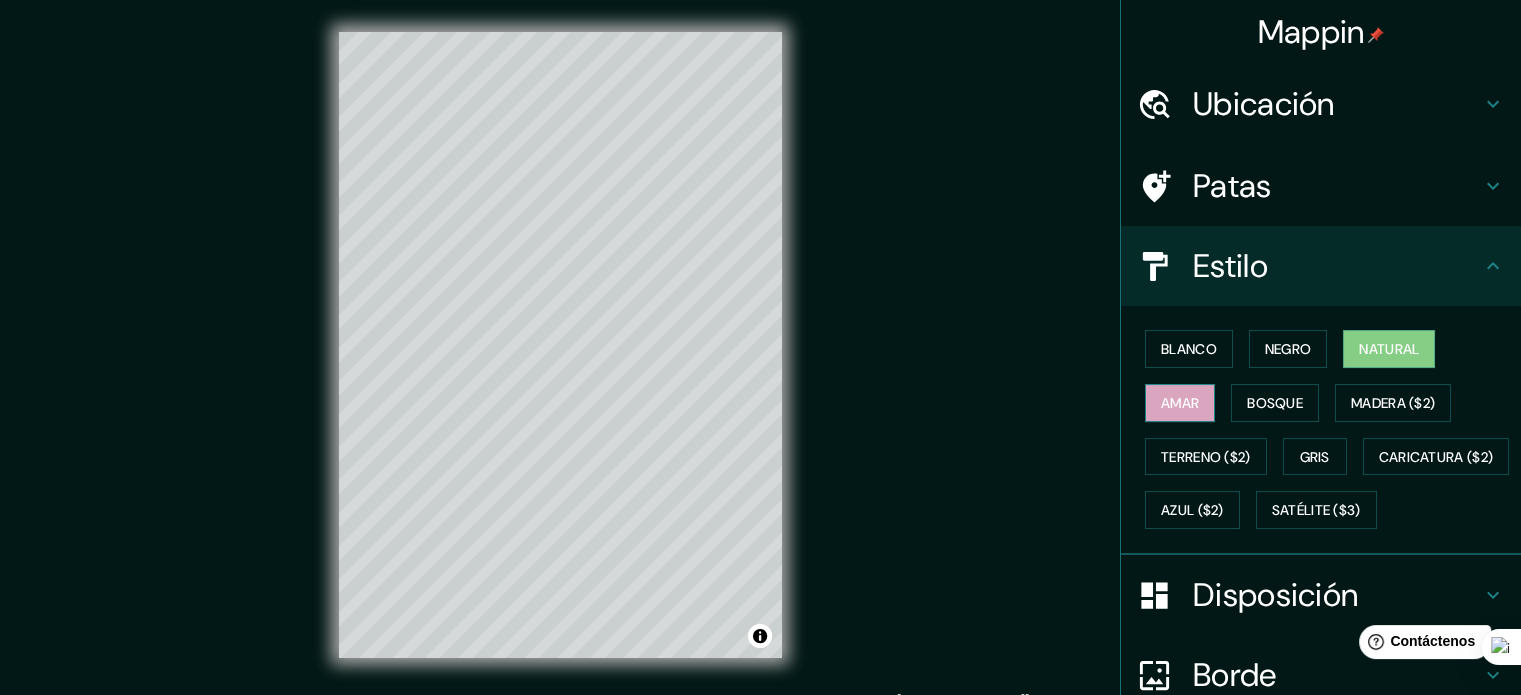 click on "Amar" at bounding box center [1180, 403] 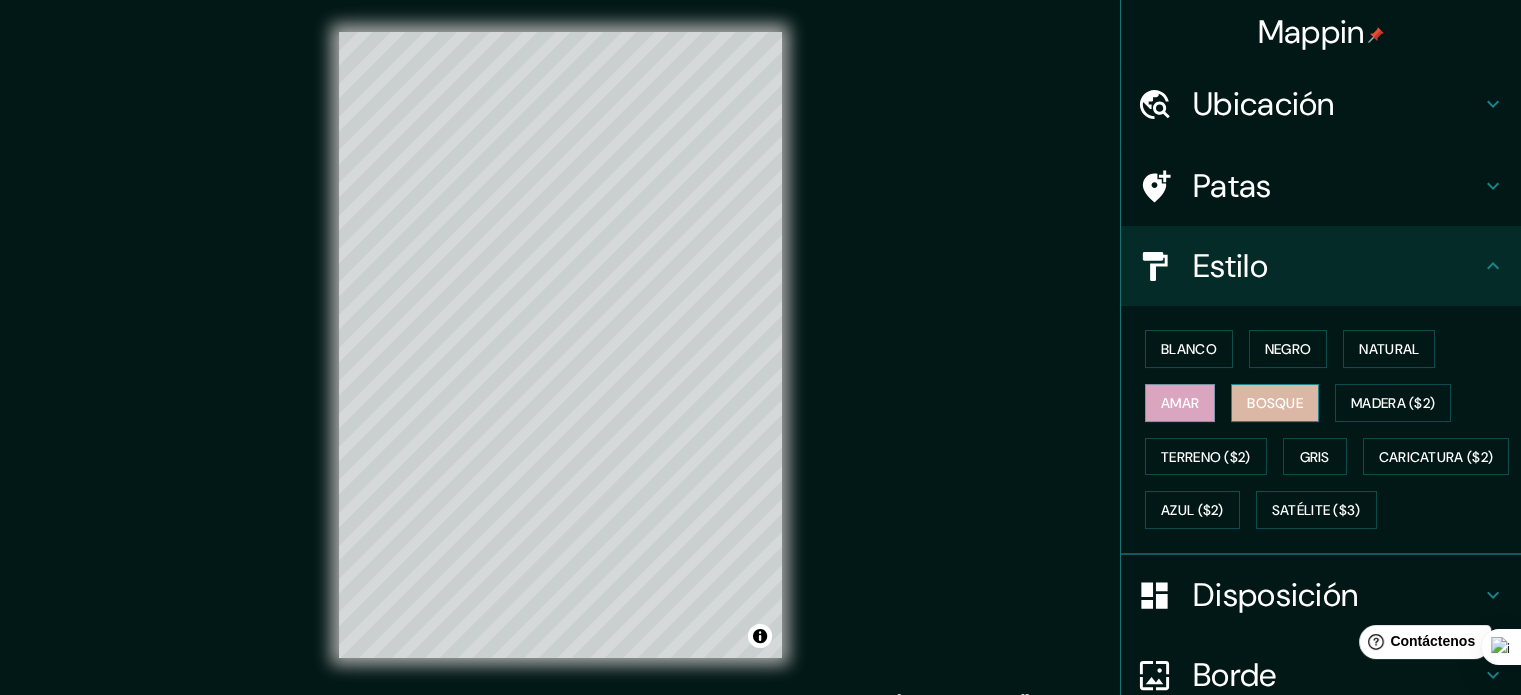 click on "Bosque" at bounding box center (1275, 403) 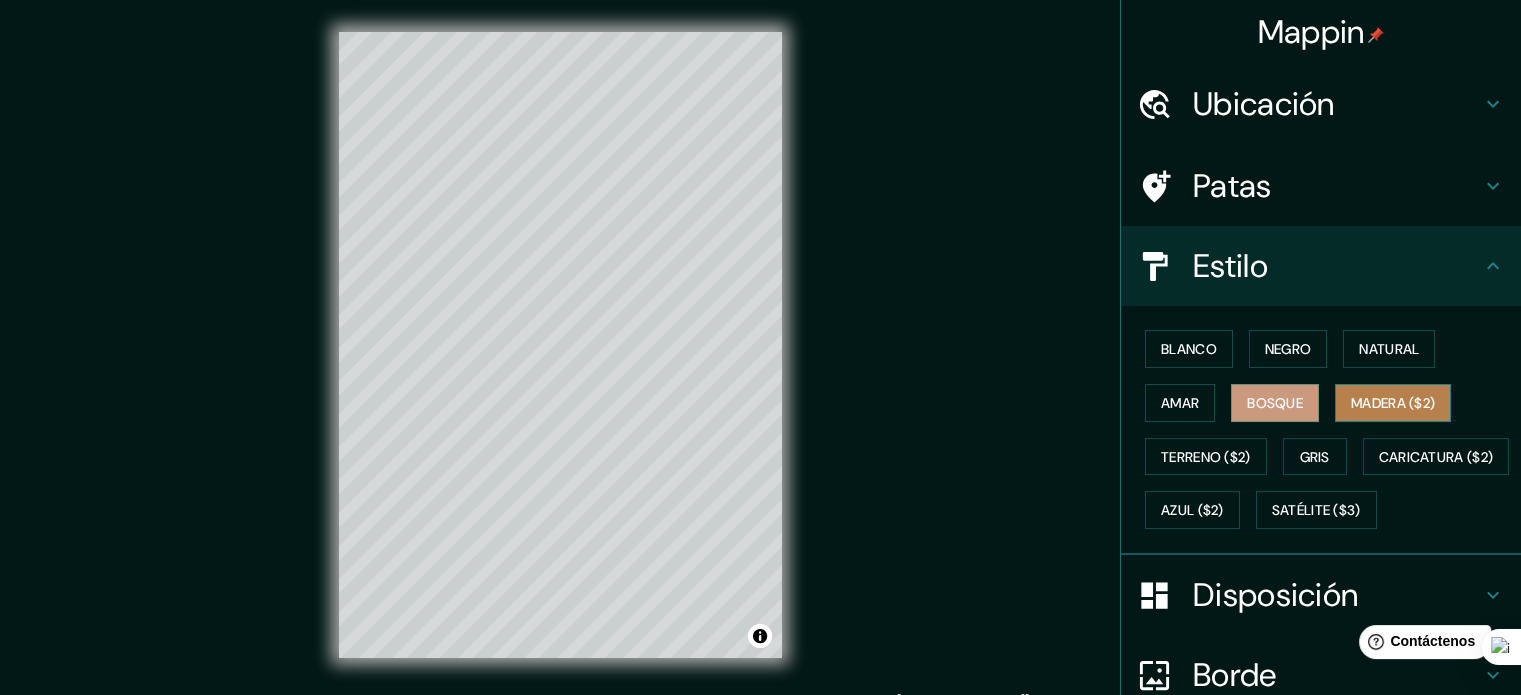 click on "Madera ($2)" at bounding box center (1393, 403) 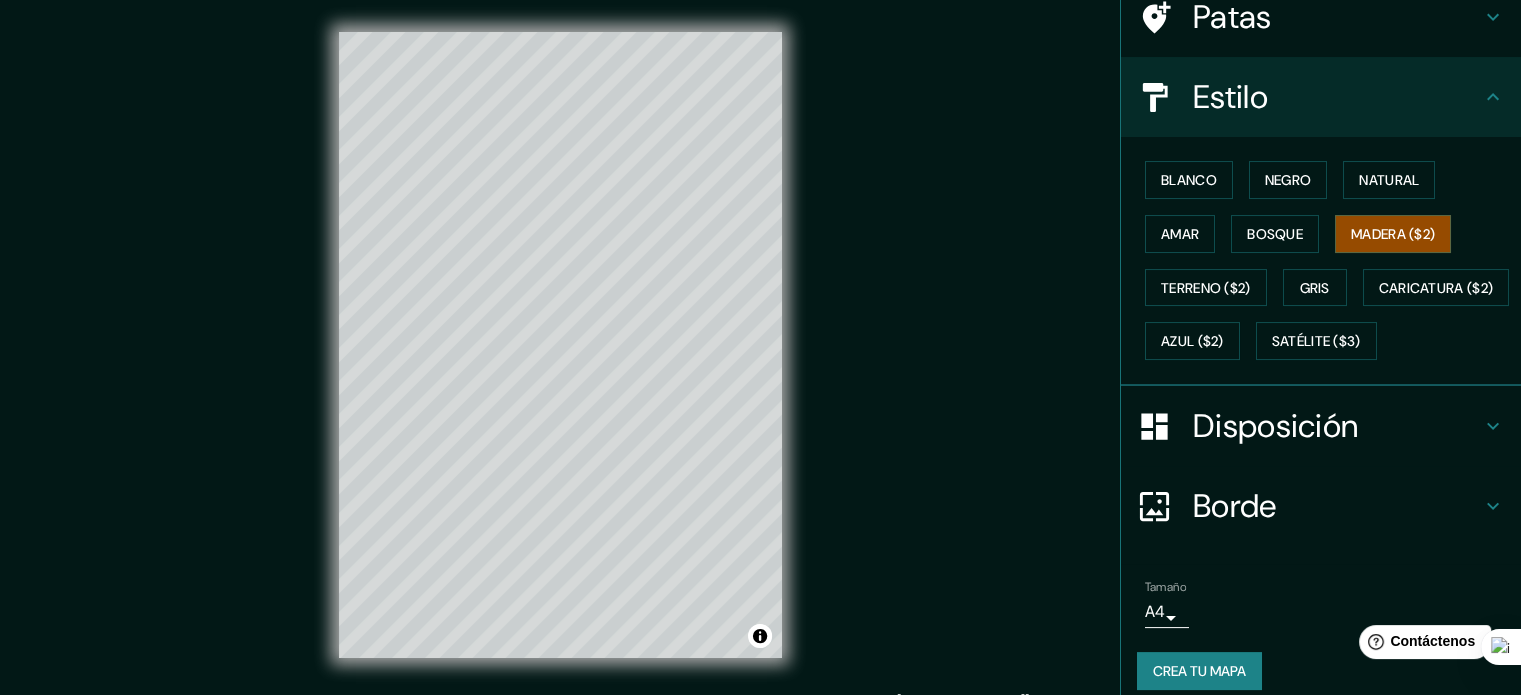 scroll, scrollTop: 236, scrollLeft: 0, axis: vertical 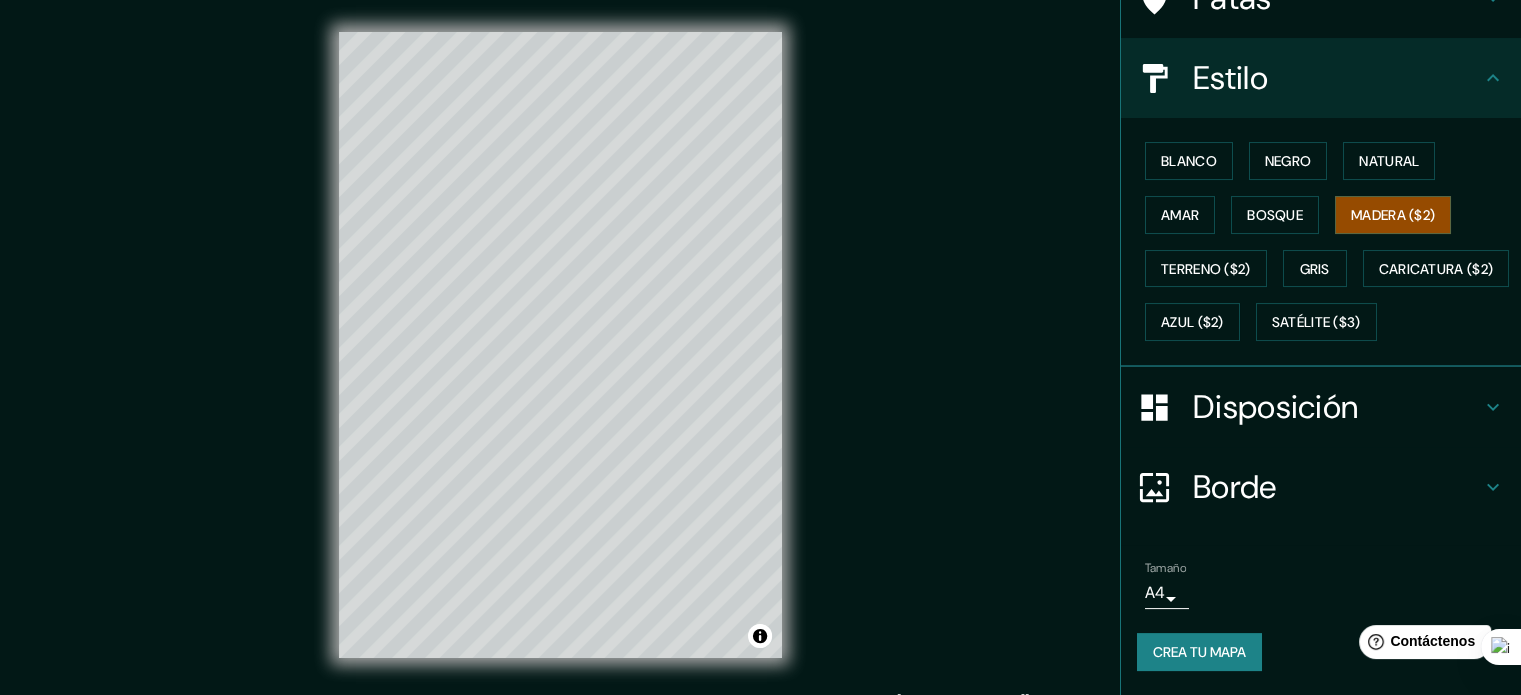click on "Borde" at bounding box center [1235, 487] 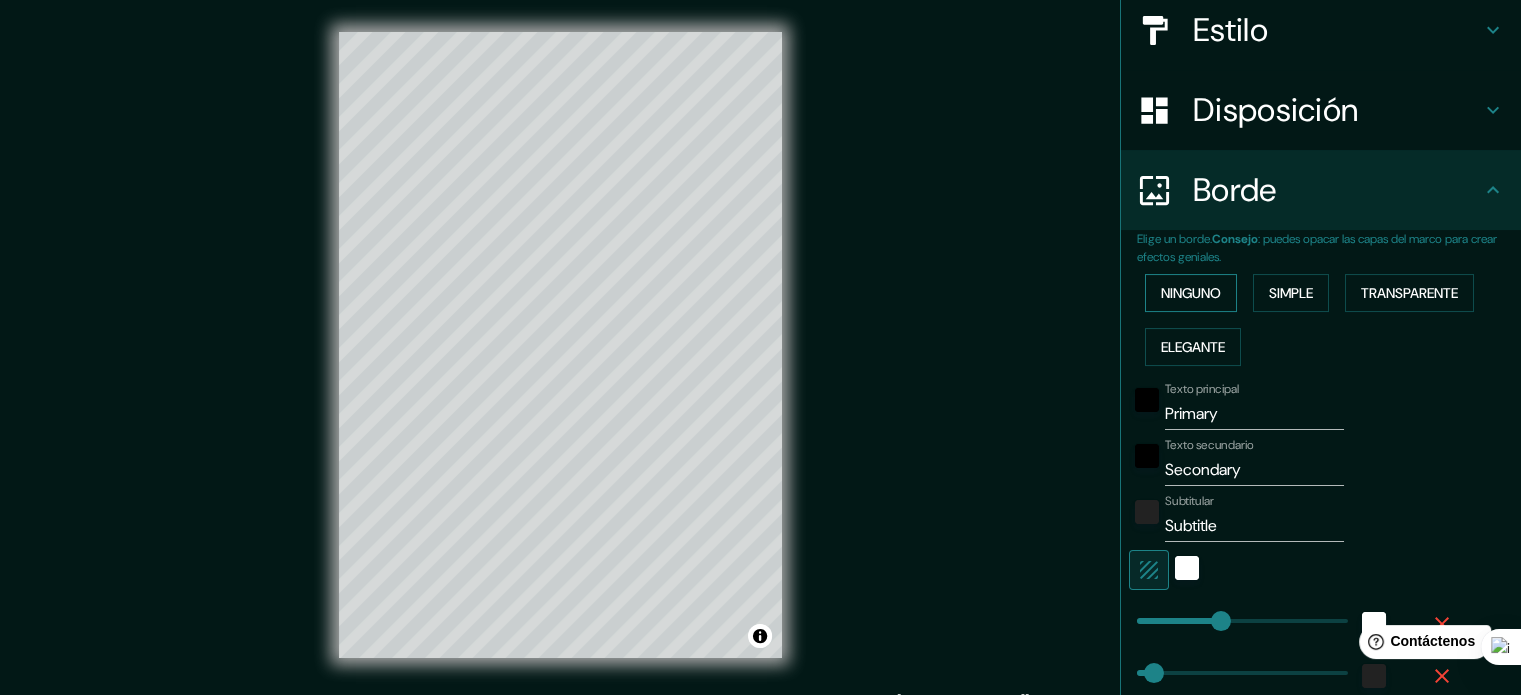 click on "Ninguno" at bounding box center [1191, 293] 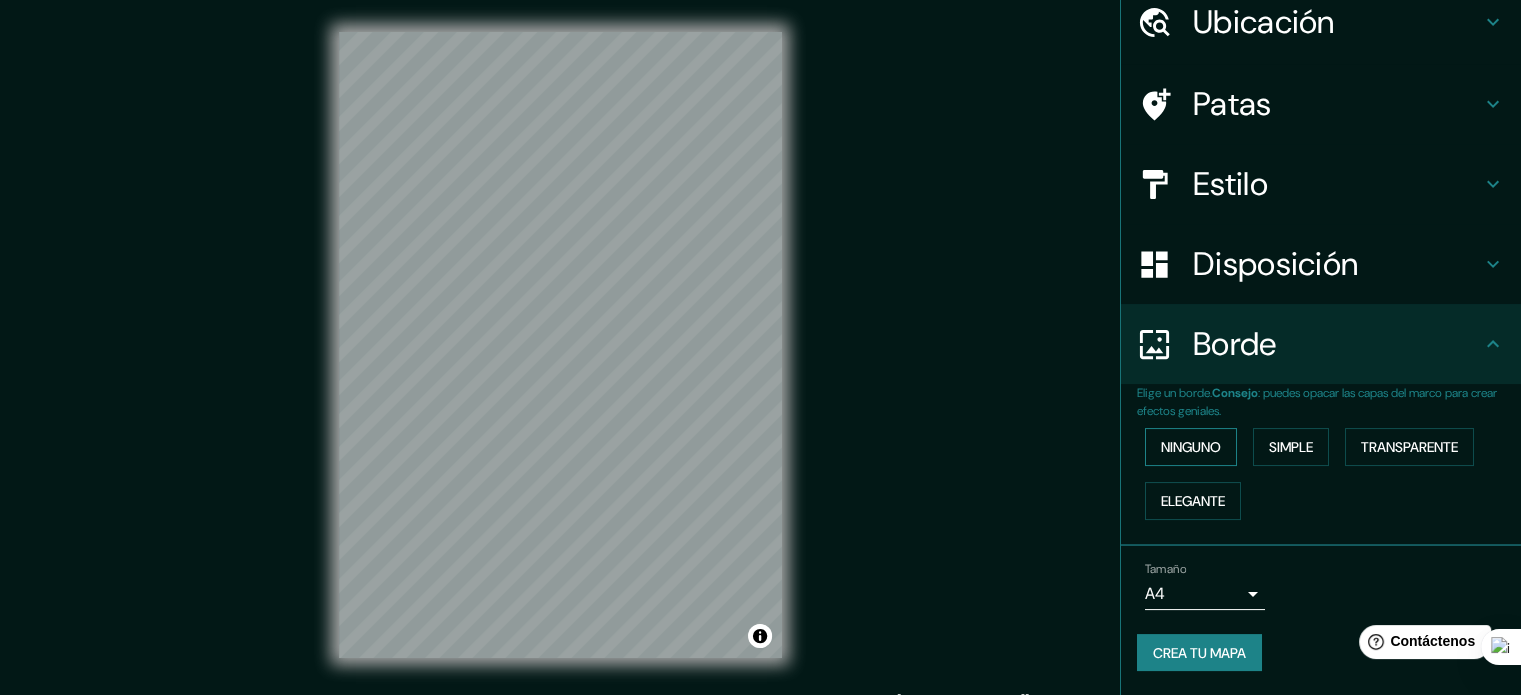 scroll, scrollTop: 80, scrollLeft: 0, axis: vertical 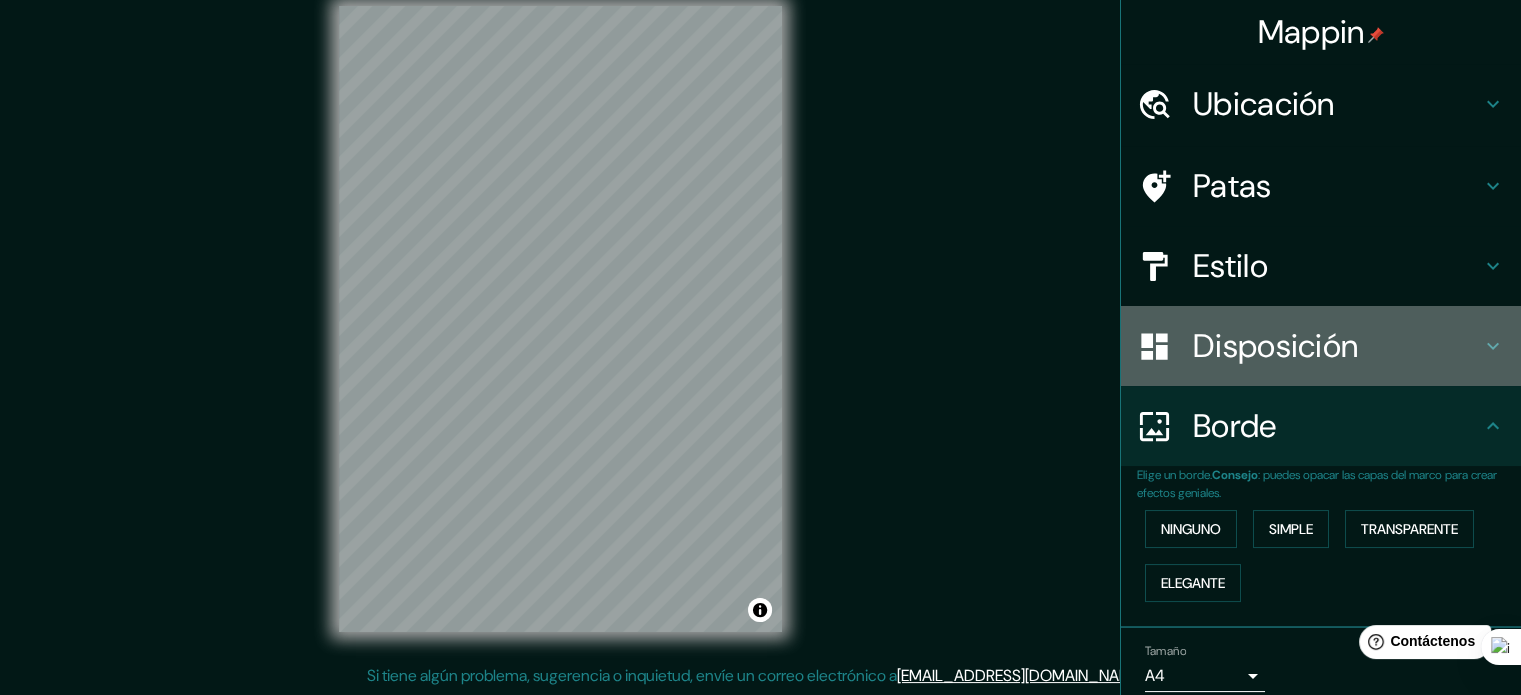 click on "Disposición" at bounding box center (1275, 346) 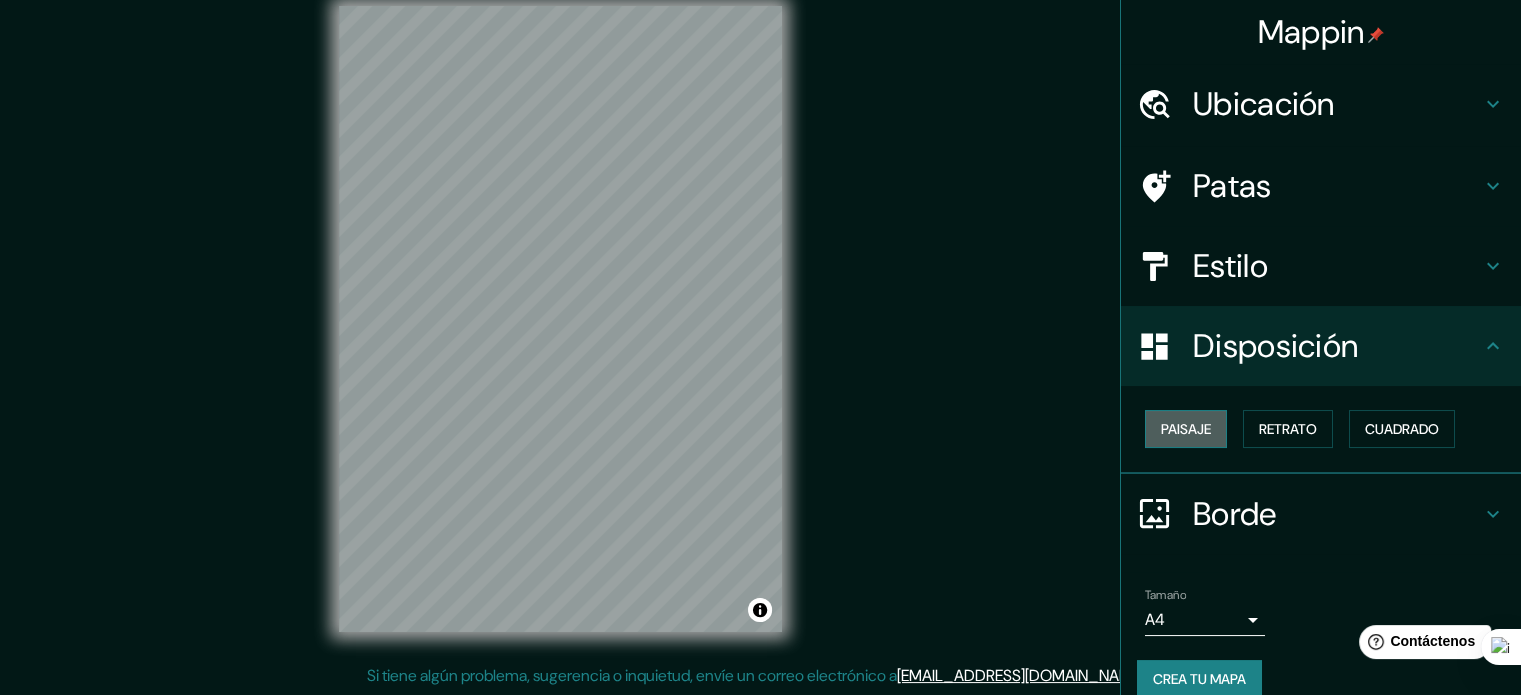 click on "Paisaje" at bounding box center (1186, 429) 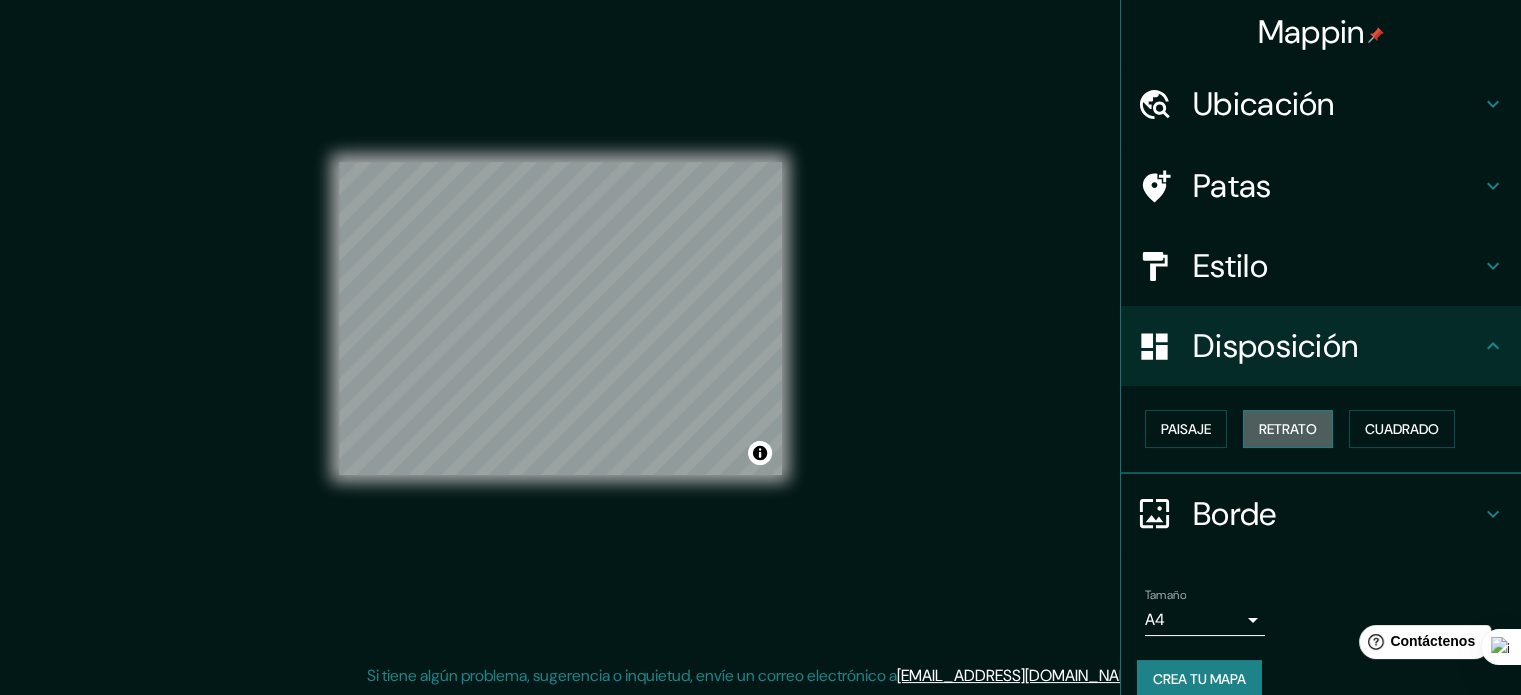 click on "Retrato" at bounding box center [1288, 429] 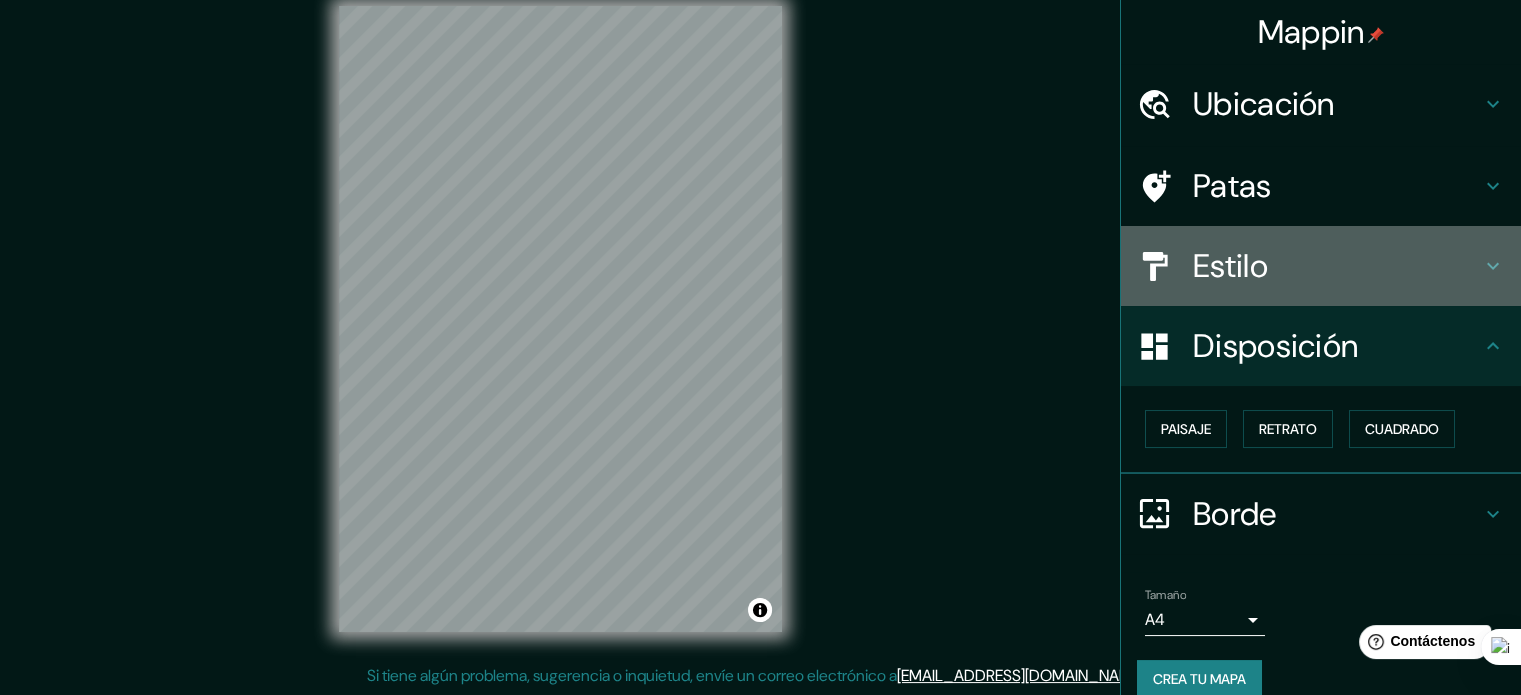 click on "Estilo" at bounding box center (1337, 266) 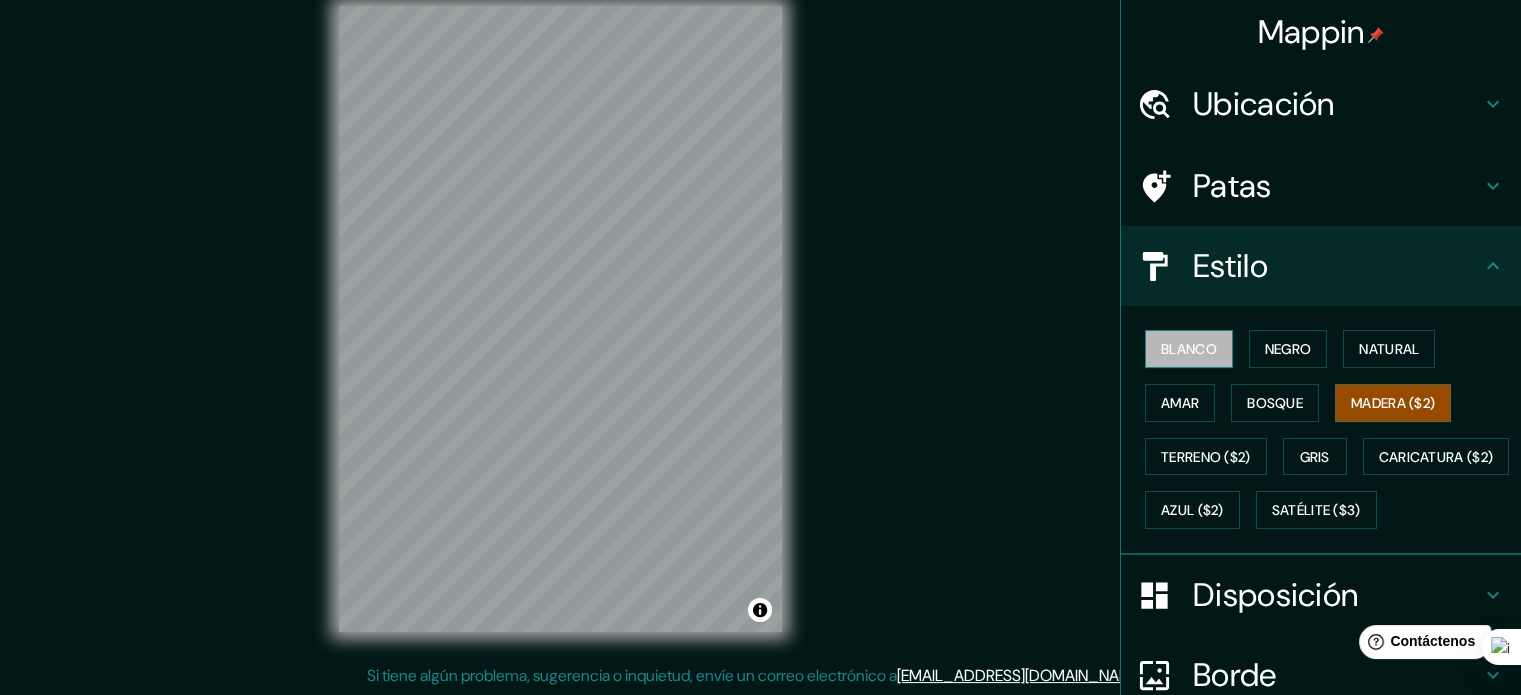 click on "Blanco" at bounding box center [1189, 349] 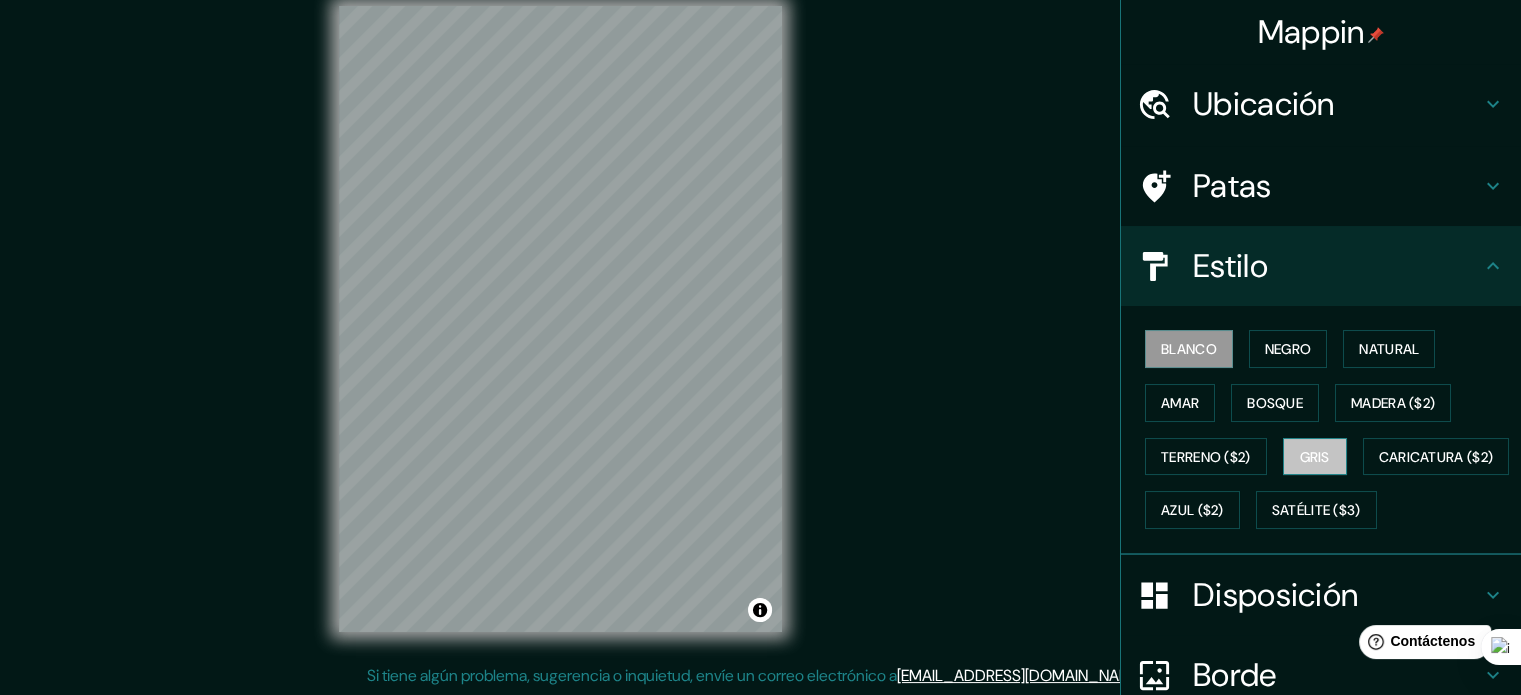 click on "Gris" at bounding box center (1315, 457) 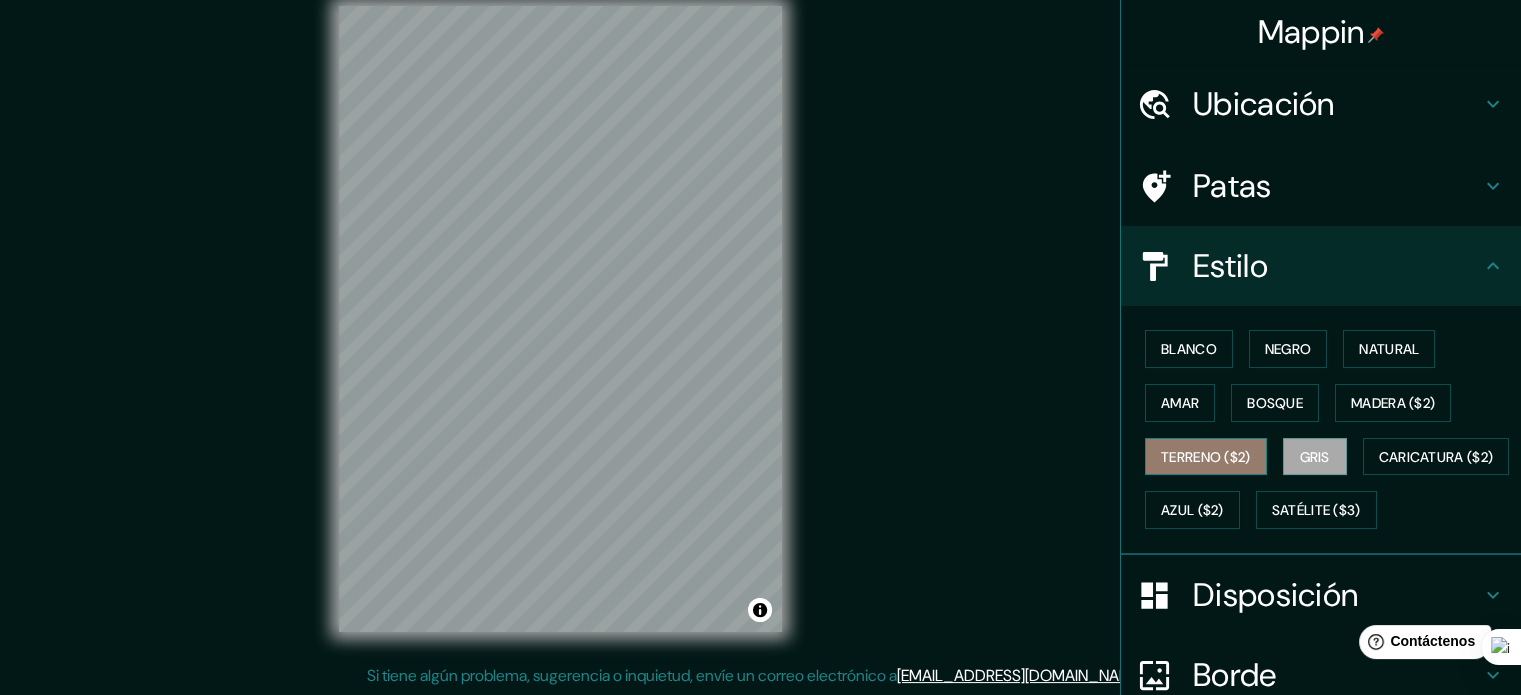 click on "Terreno ($2)" at bounding box center (1206, 457) 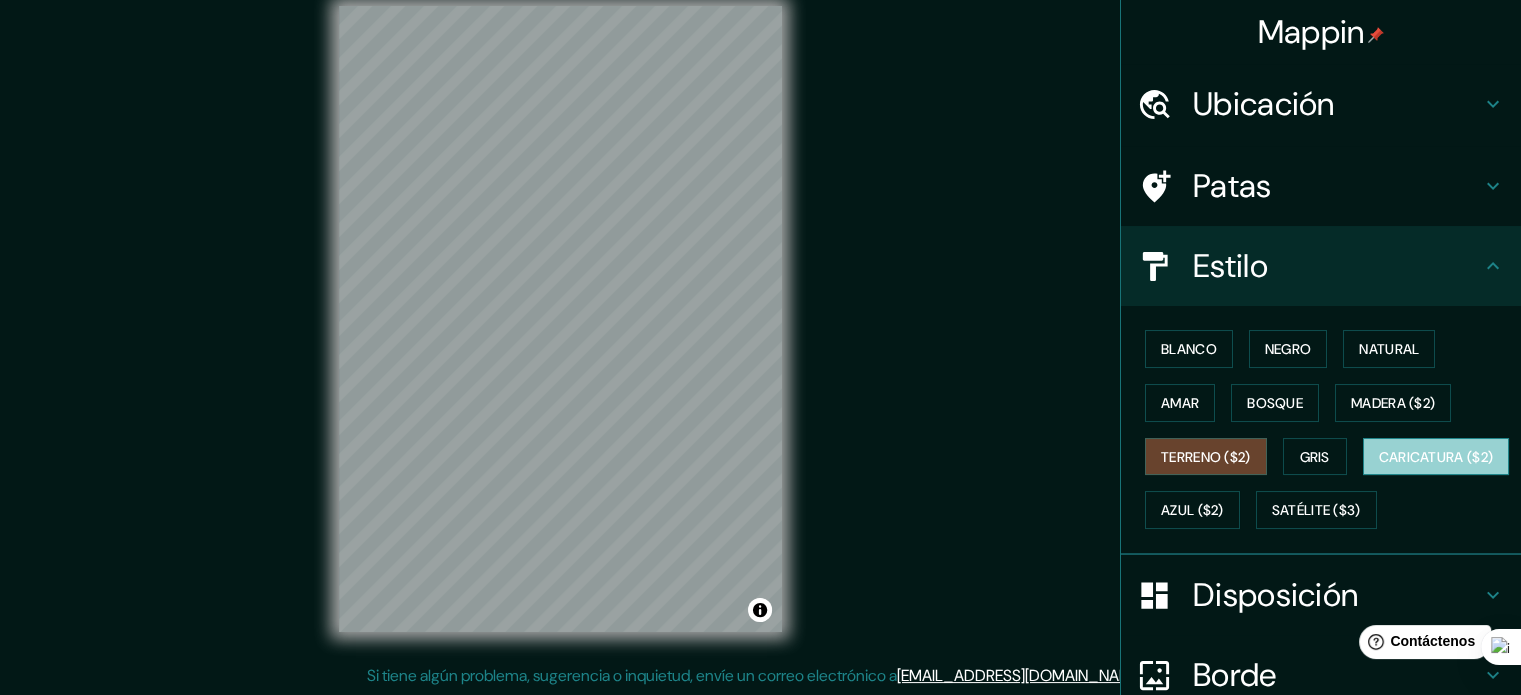 click on "Caricatura ($2)" at bounding box center [1436, 457] 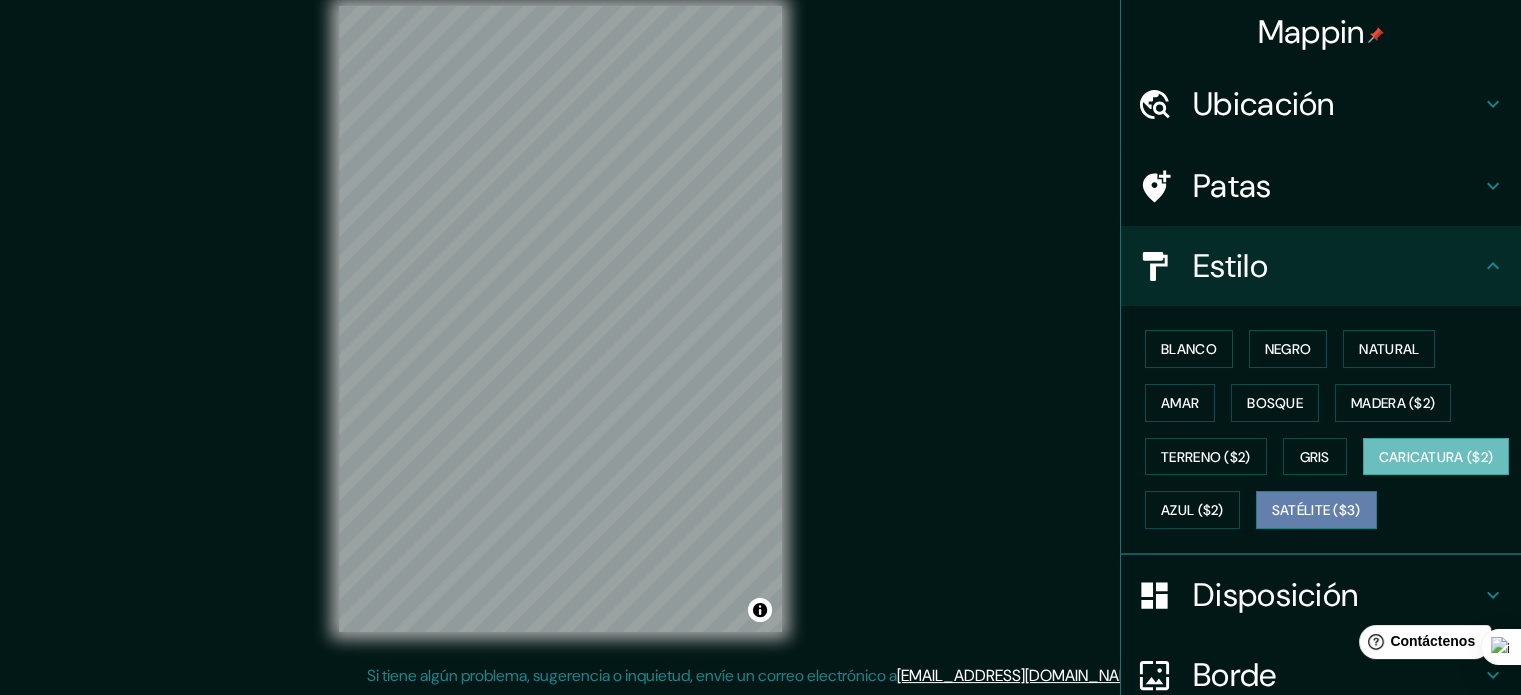 click on "Satélite ($3)" at bounding box center [1316, 510] 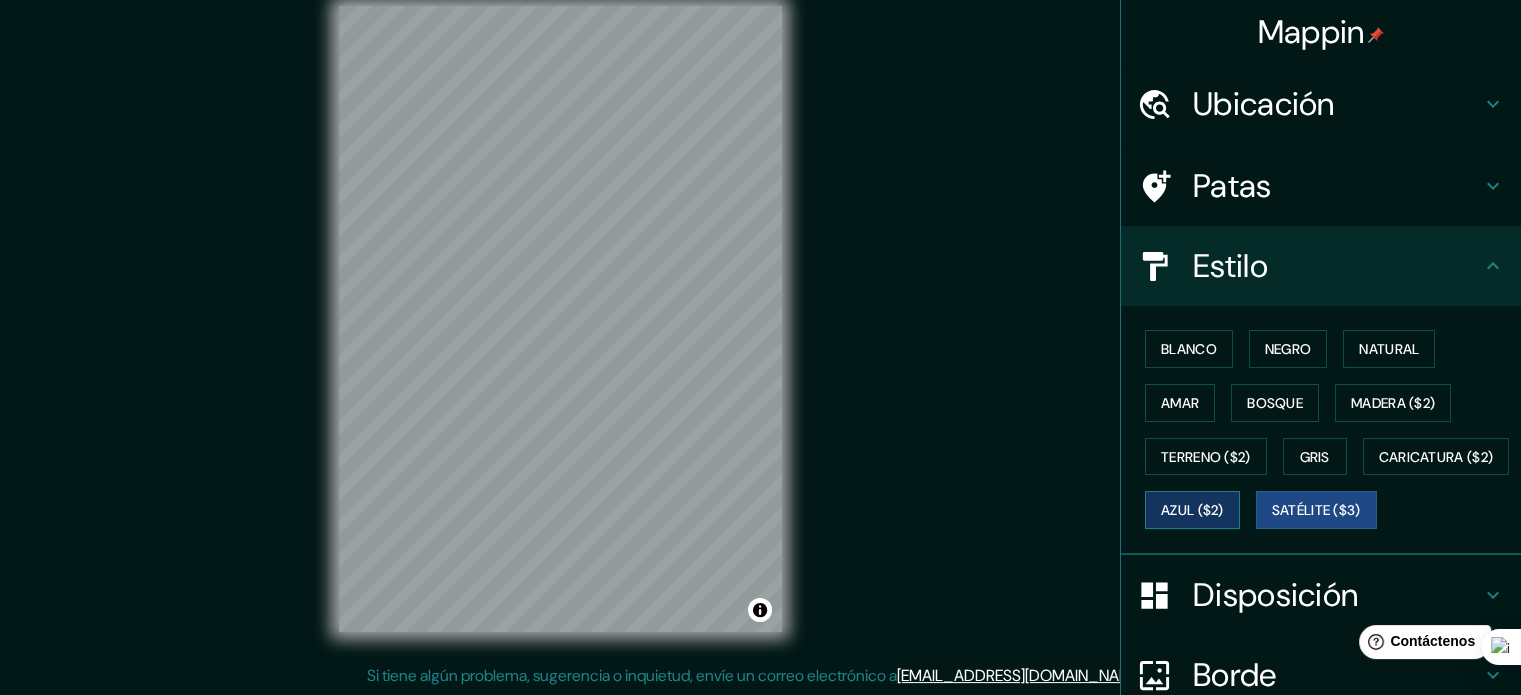 click on "Azul ($2)" at bounding box center (1192, 511) 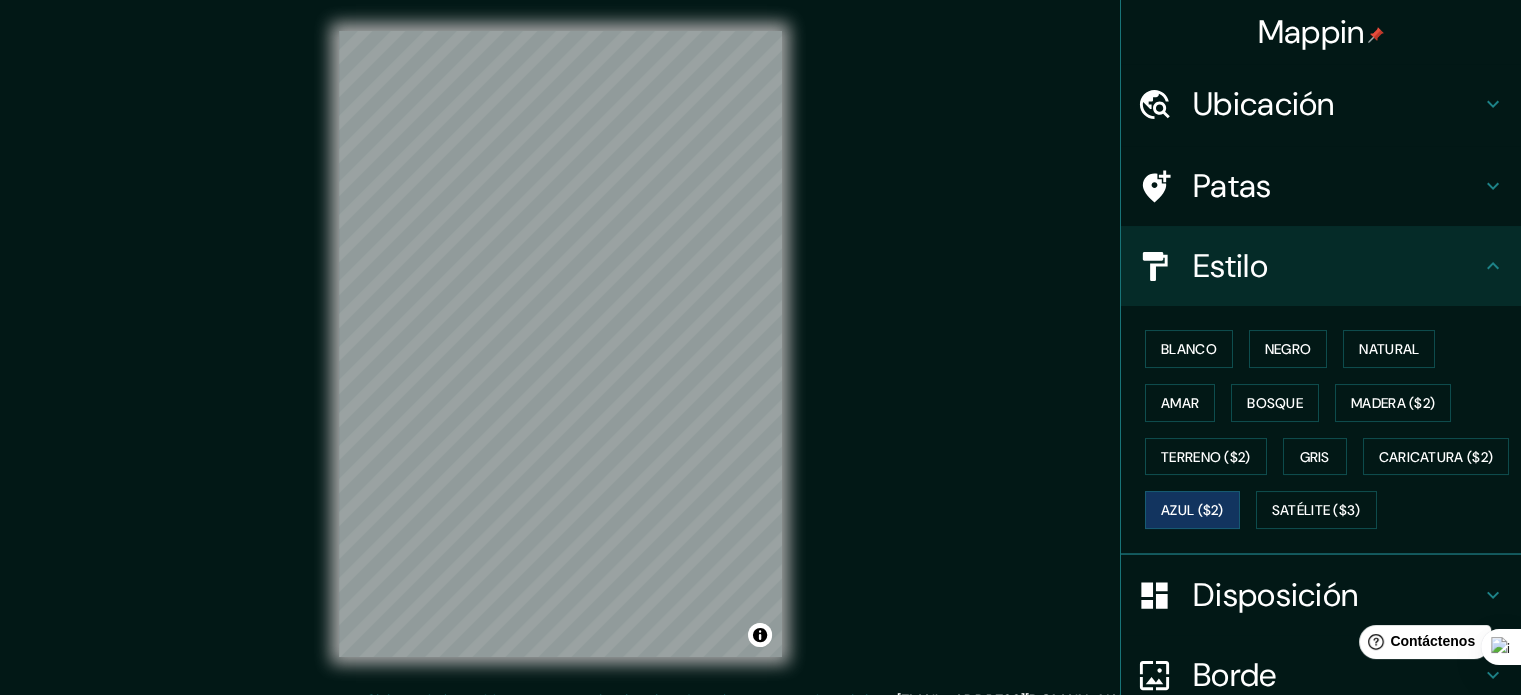 scroll, scrollTop: 0, scrollLeft: 0, axis: both 